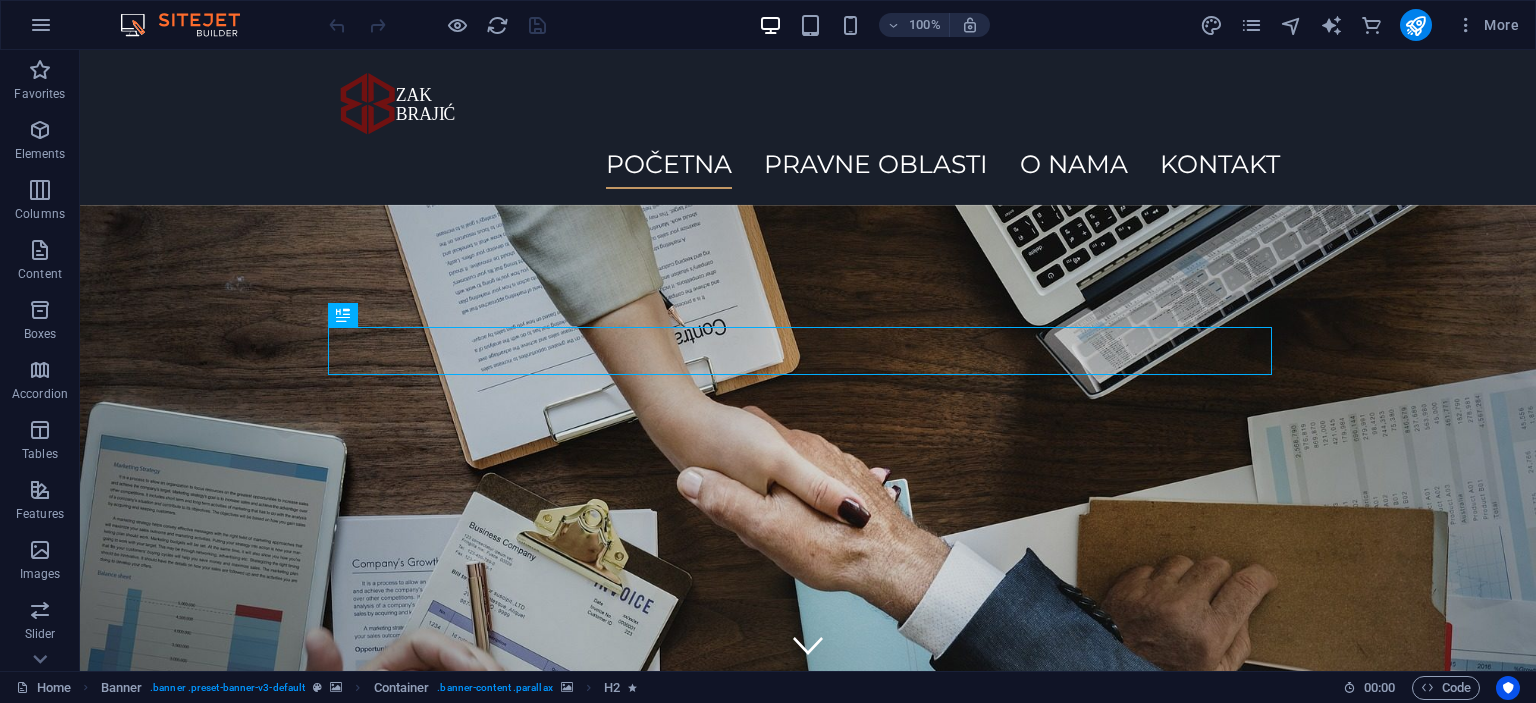scroll, scrollTop: 0, scrollLeft: 0, axis: both 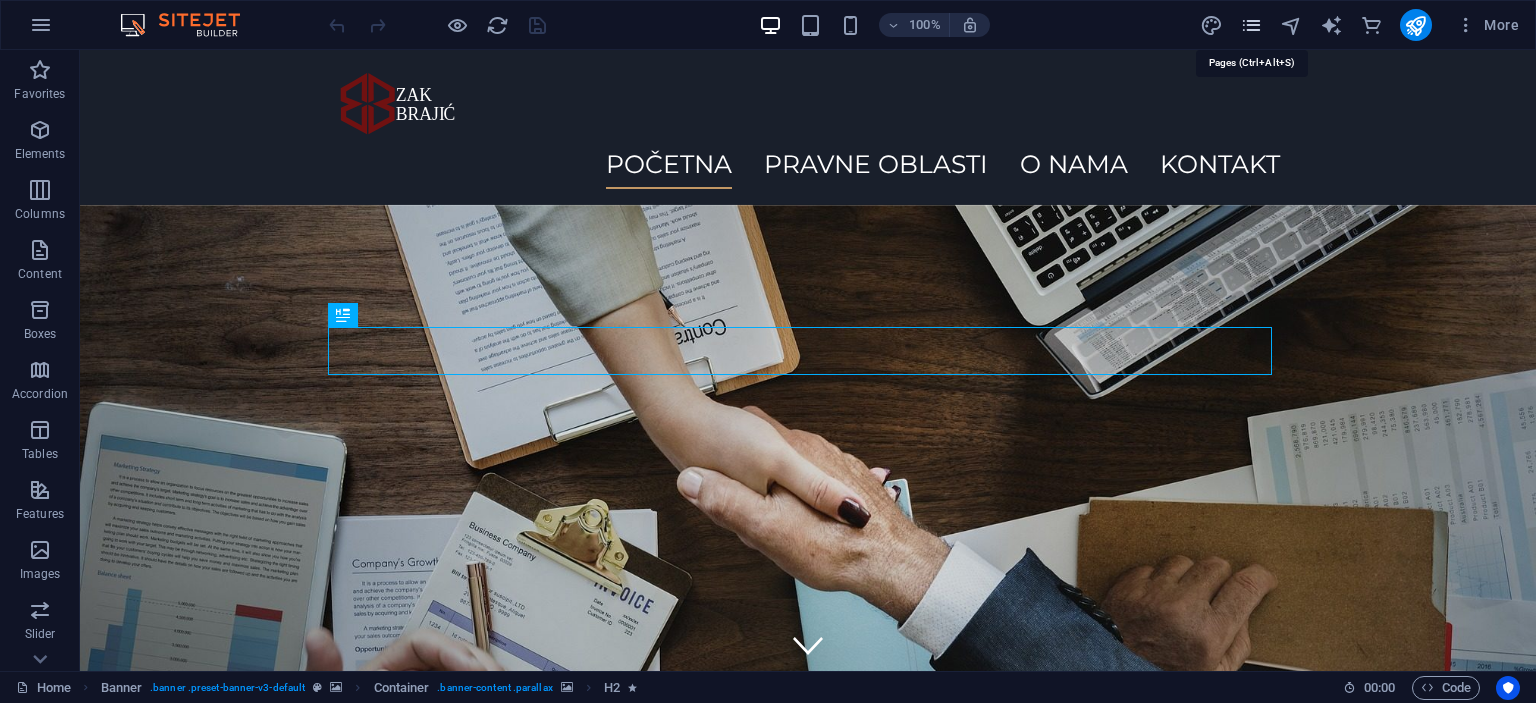 click at bounding box center (1251, 25) 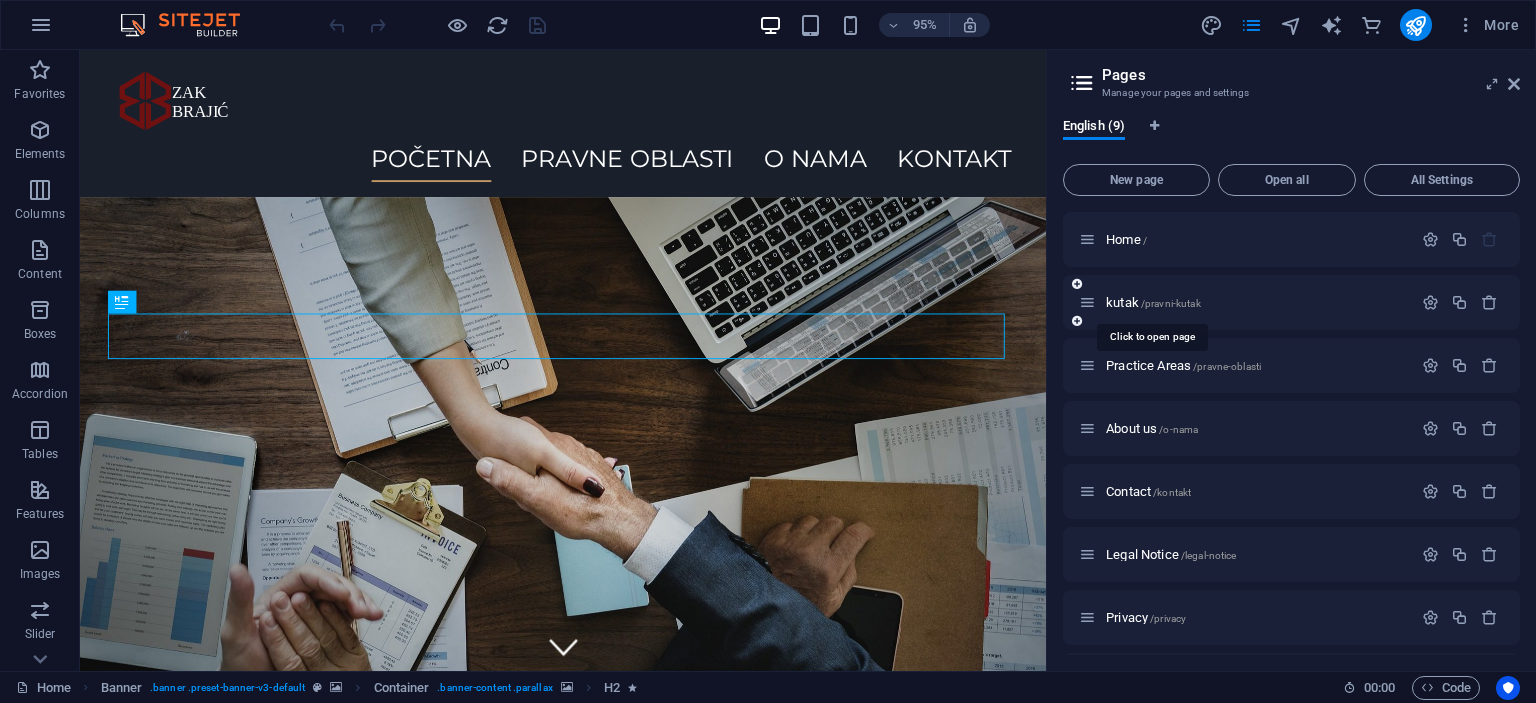 click on "/pravni-kutak" at bounding box center (1171, 303) 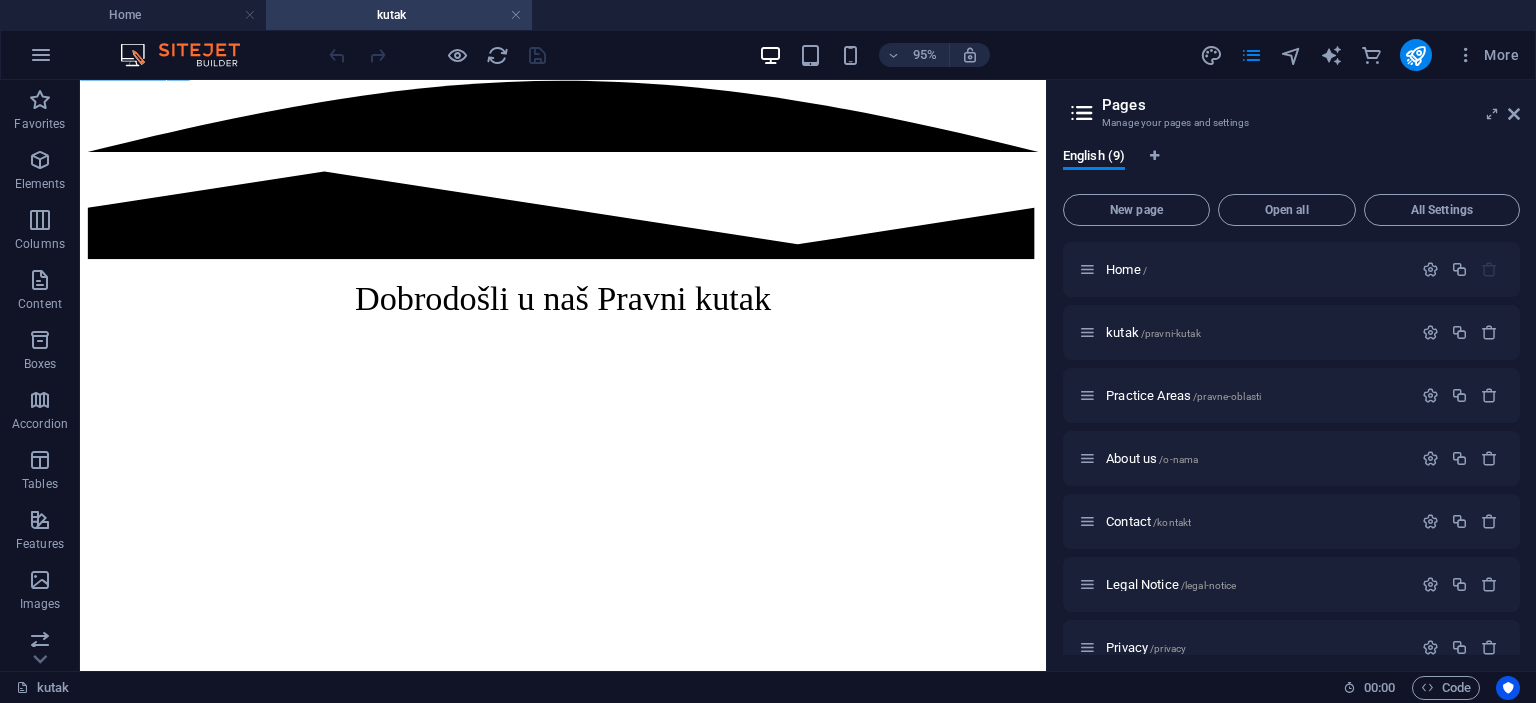 scroll, scrollTop: 403, scrollLeft: 0, axis: vertical 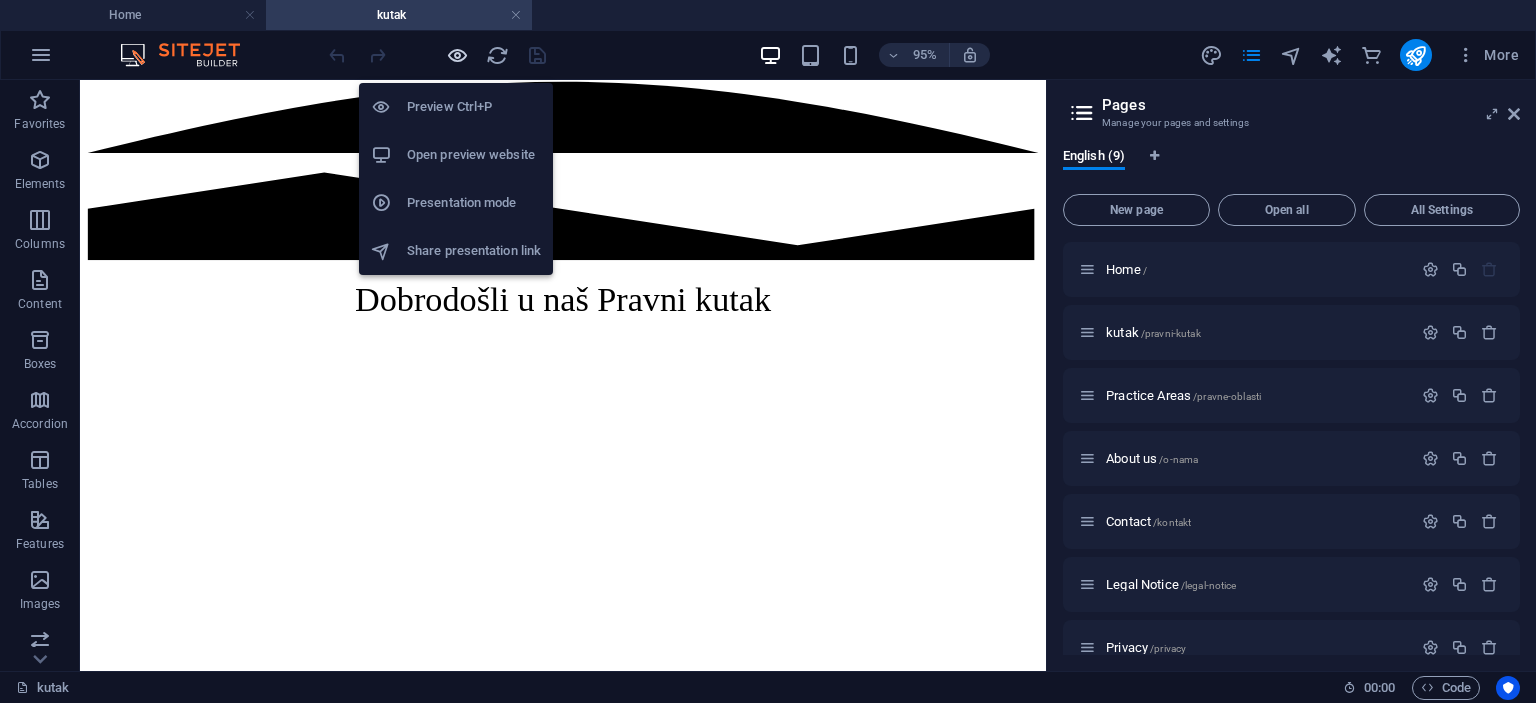 click at bounding box center [457, 55] 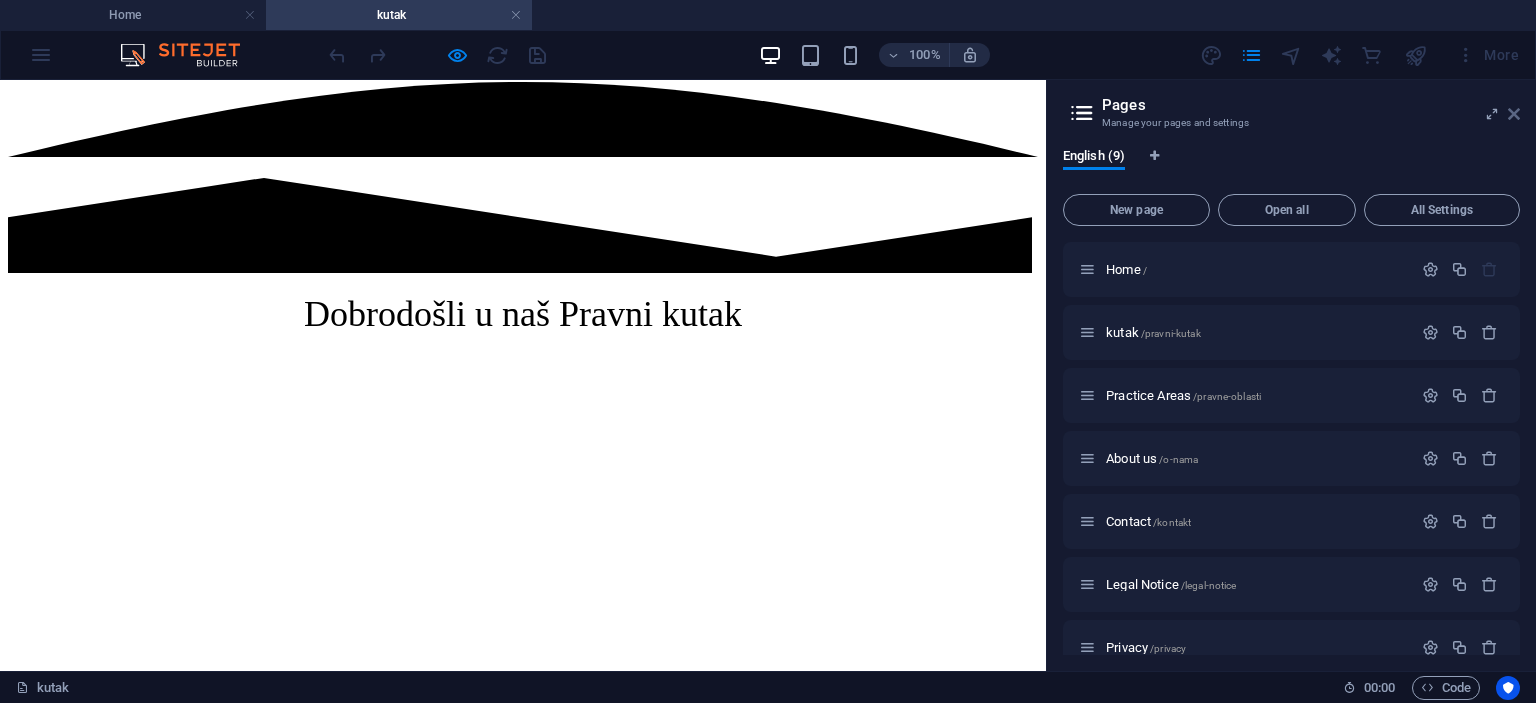 click at bounding box center (1514, 114) 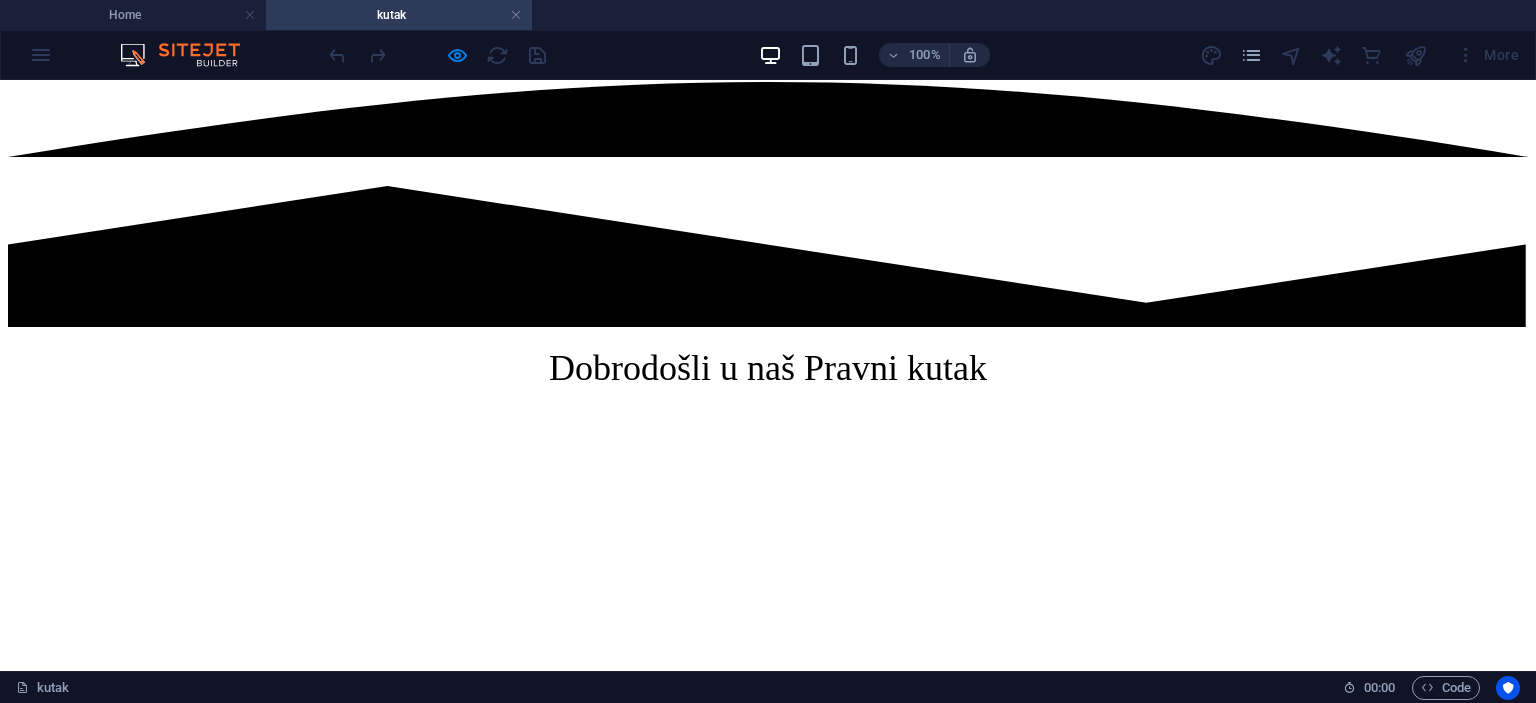 click on "Kako izgleda postupak razvoda braka?" at bounding box center [209, 2219] 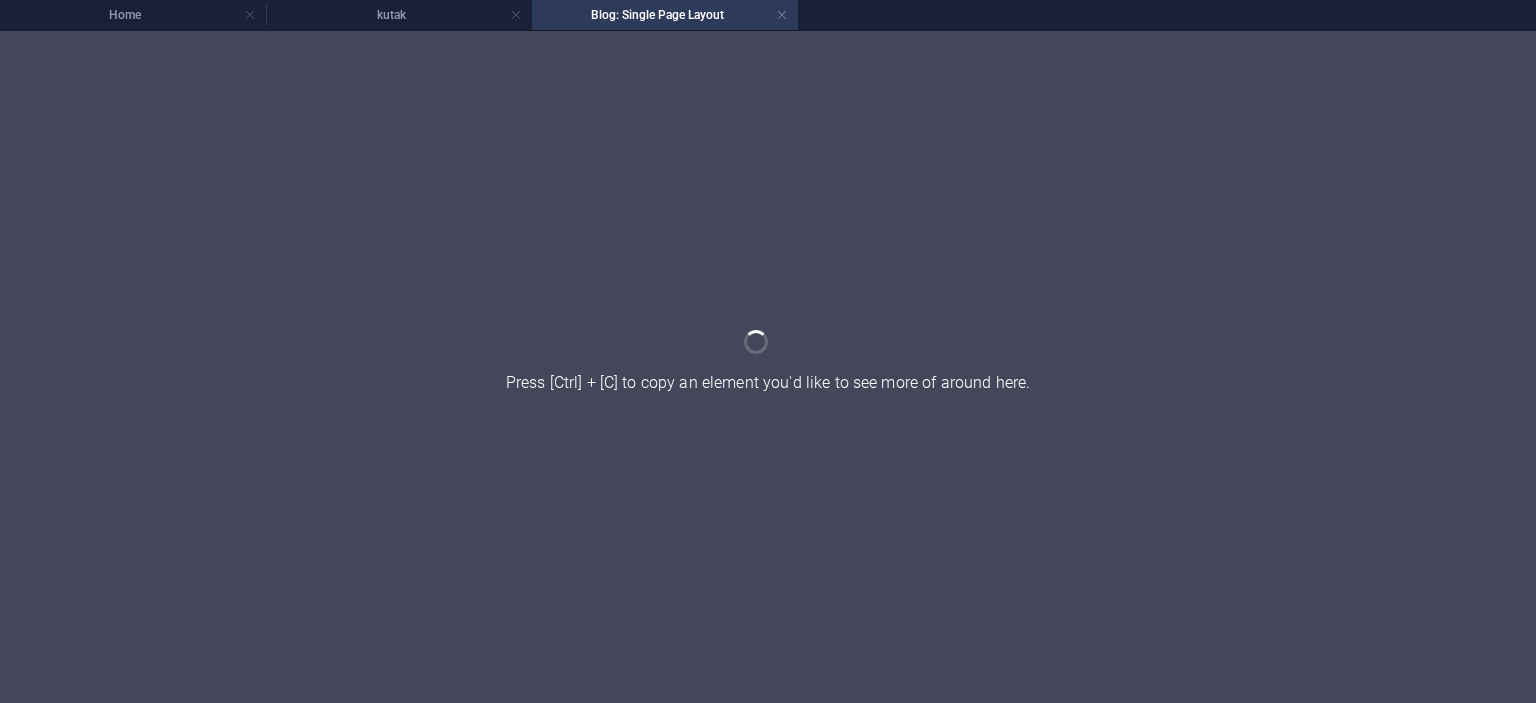 scroll, scrollTop: 0, scrollLeft: 0, axis: both 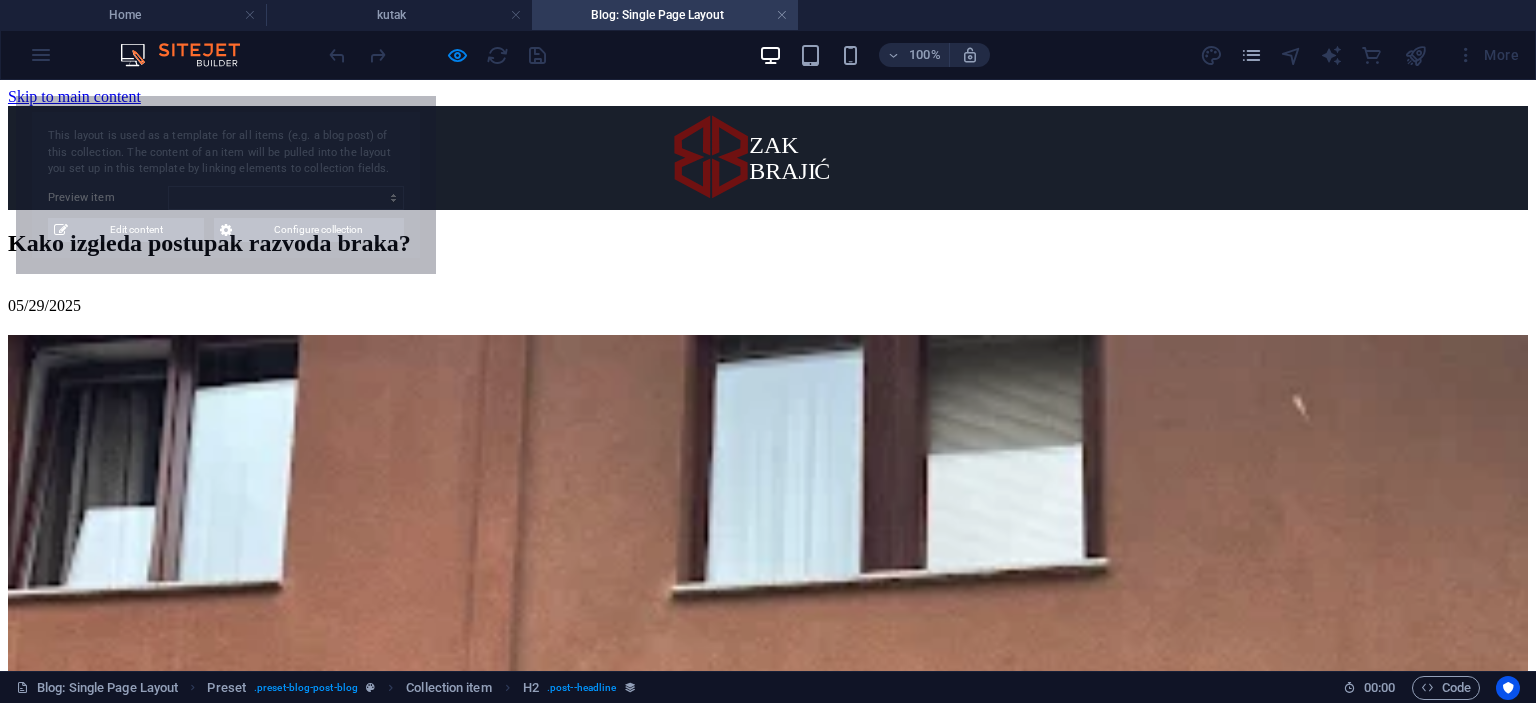 select on "68764e1fe83b72aaa204105e" 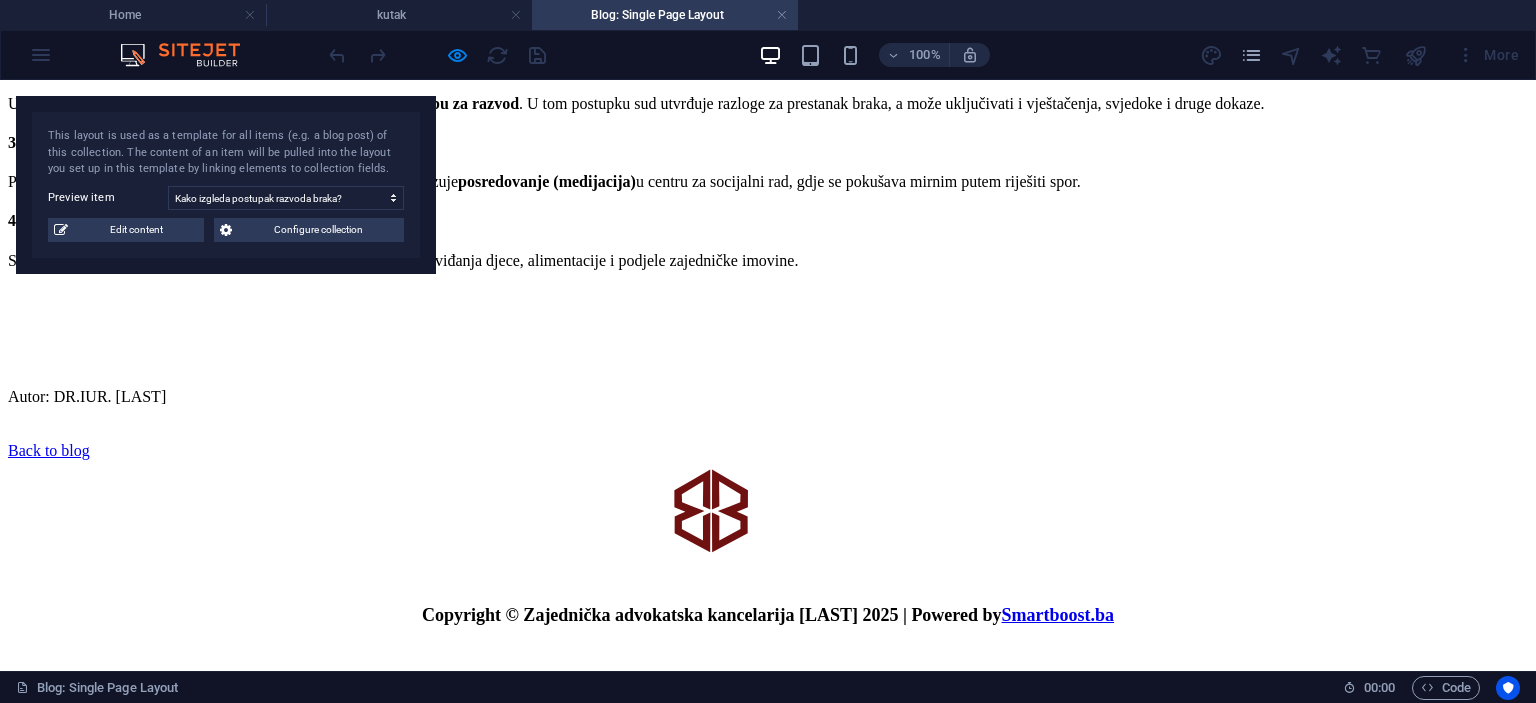 scroll, scrollTop: 1282, scrollLeft: 0, axis: vertical 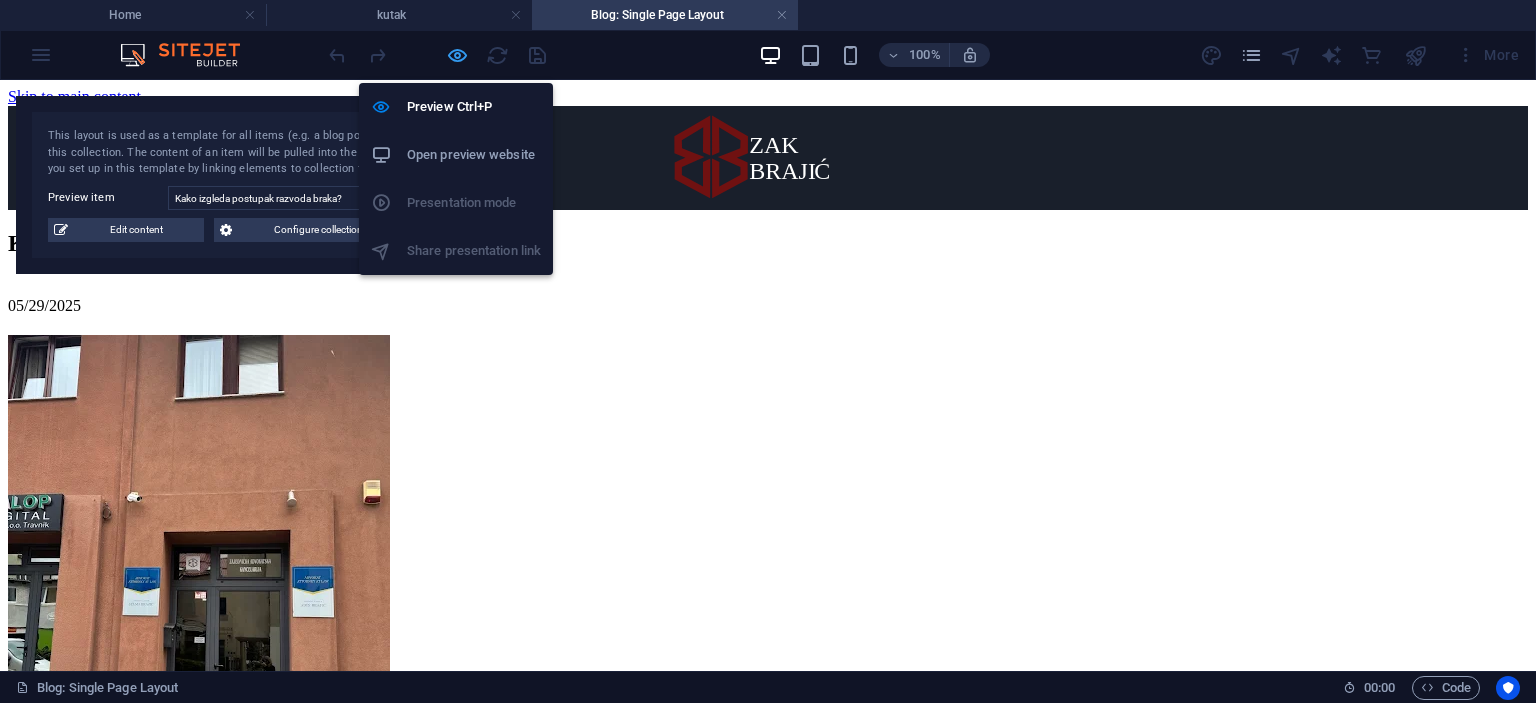 click at bounding box center [457, 55] 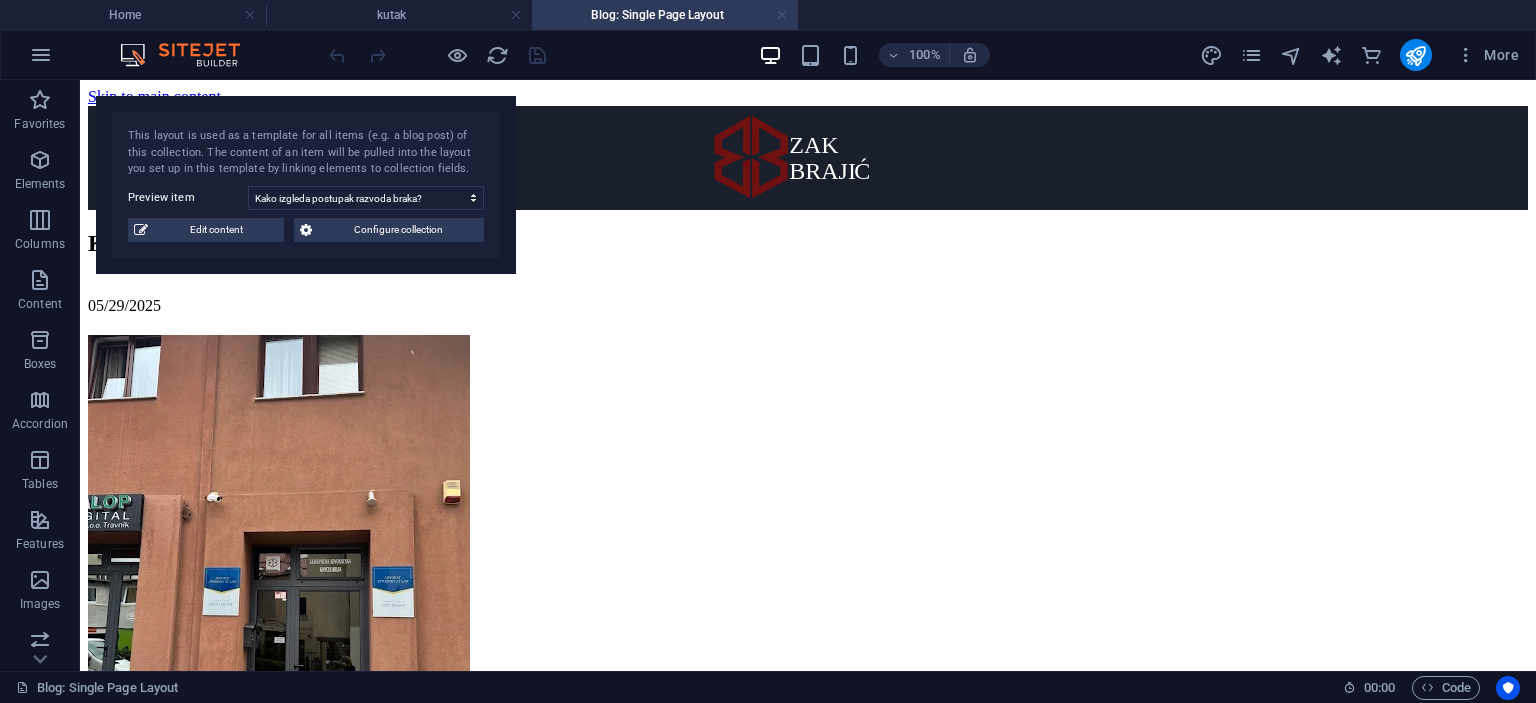 click at bounding box center [782, 15] 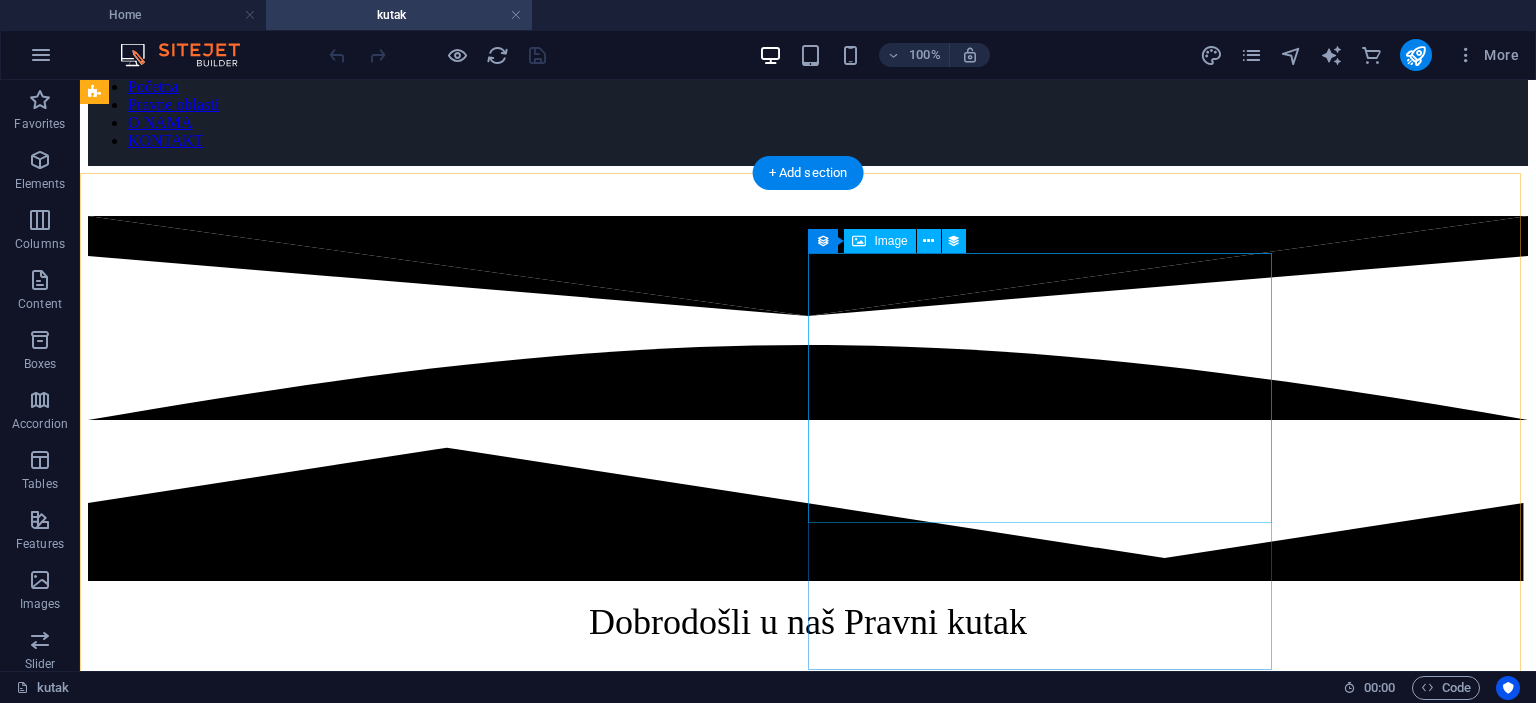 scroll, scrollTop: 0, scrollLeft: 0, axis: both 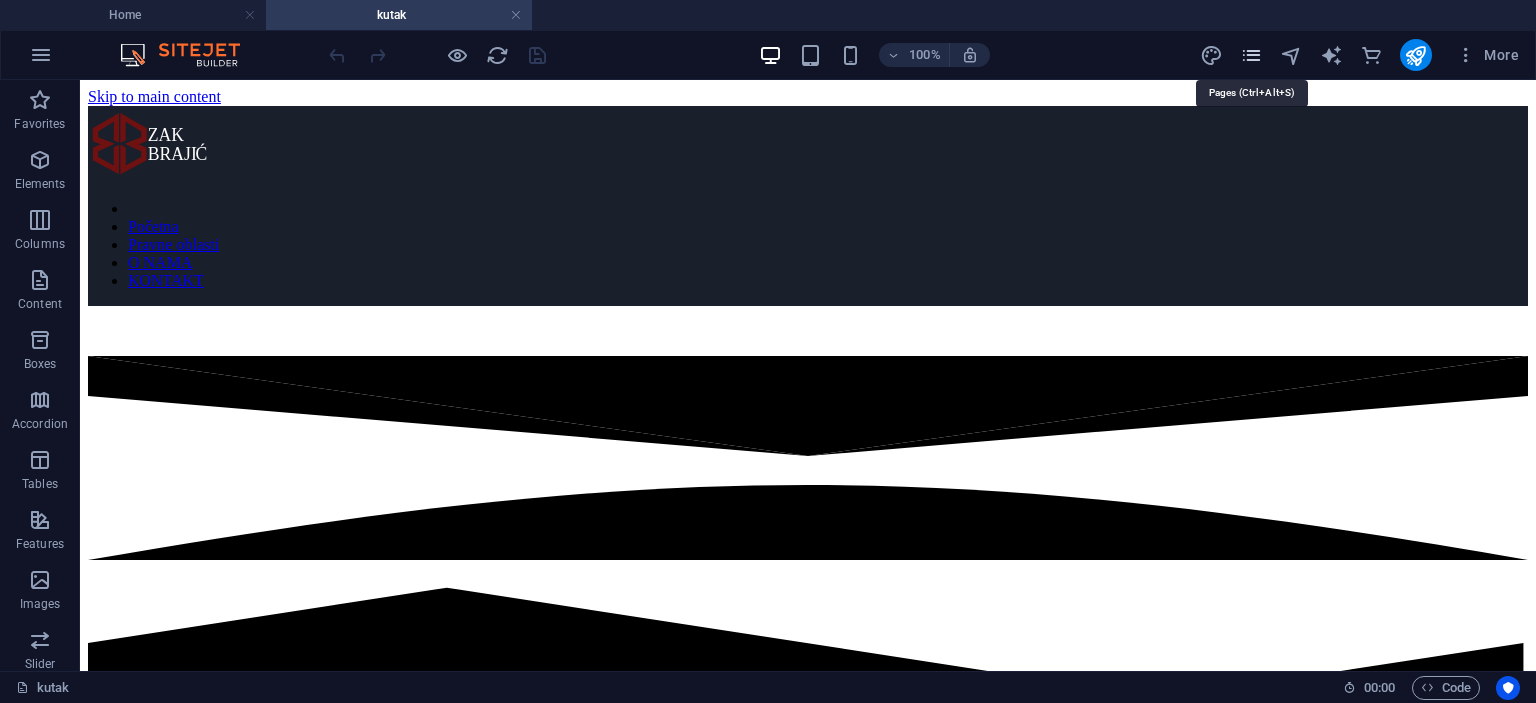 click at bounding box center (1251, 55) 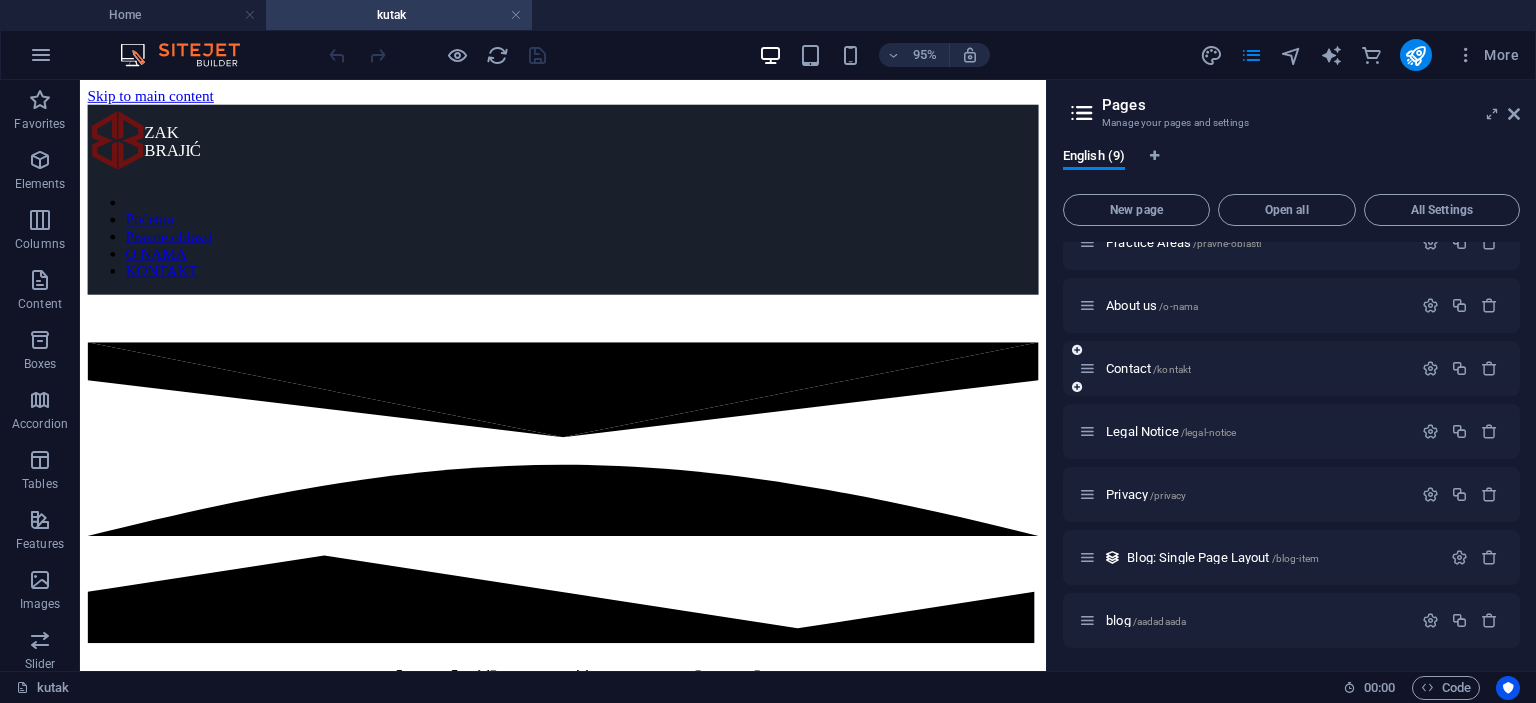scroll, scrollTop: 152, scrollLeft: 0, axis: vertical 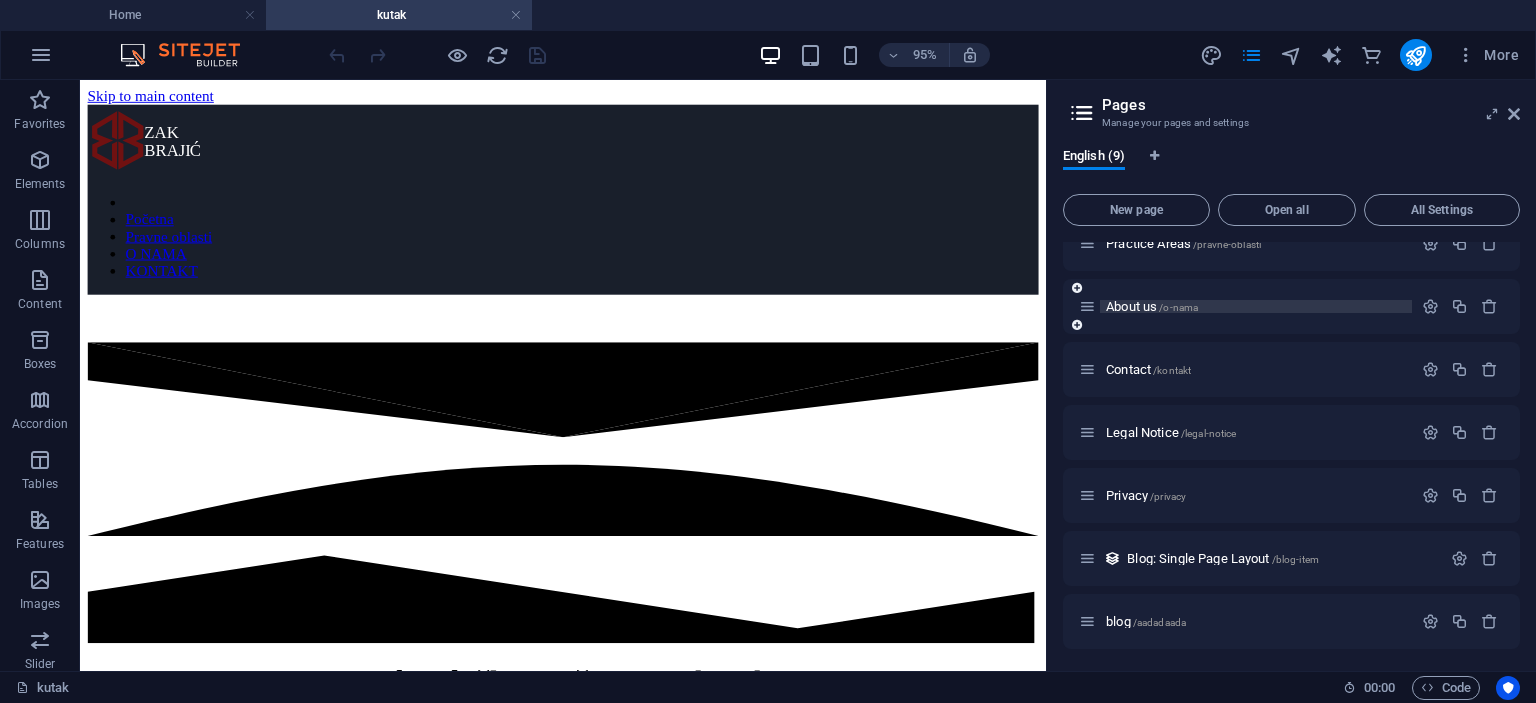 click on "/o-nama" at bounding box center (1178, 307) 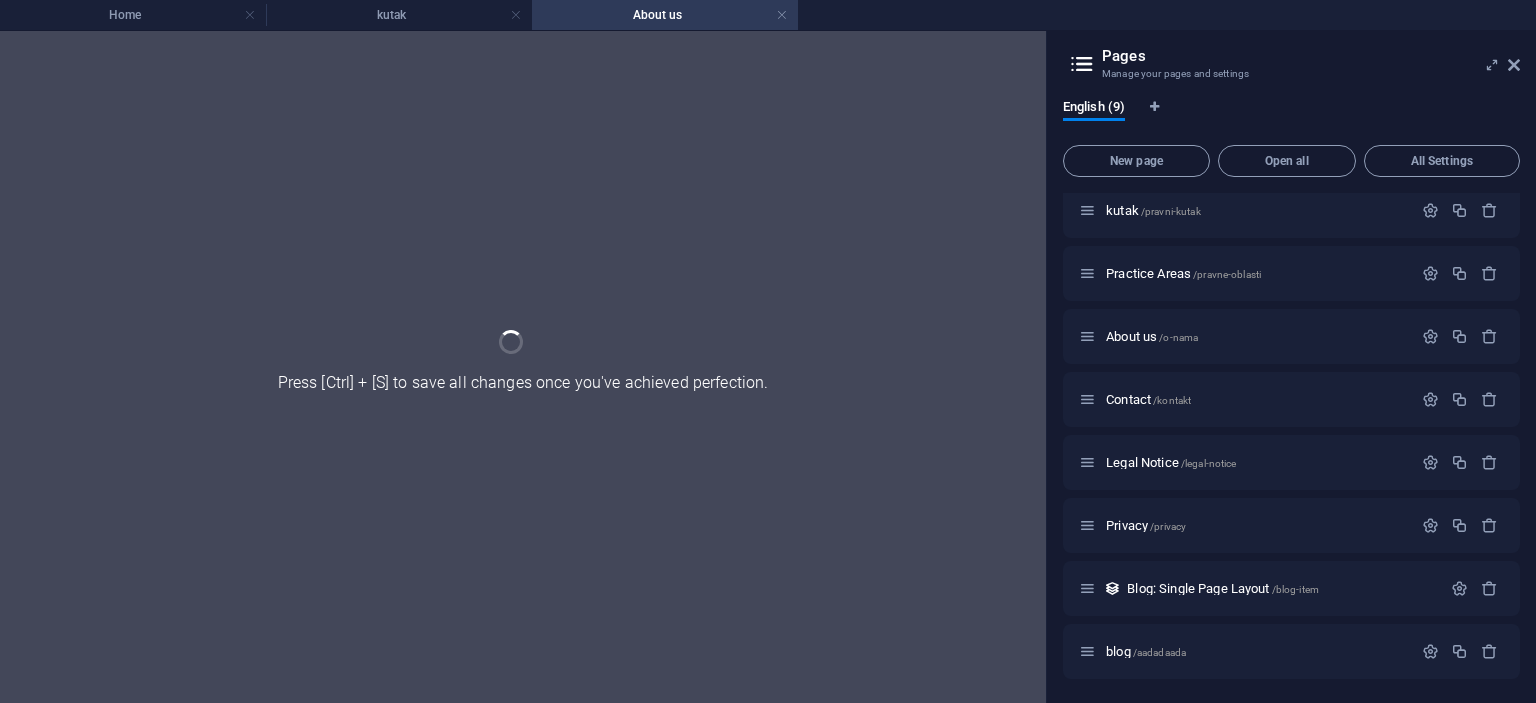 scroll, scrollTop: 72, scrollLeft: 0, axis: vertical 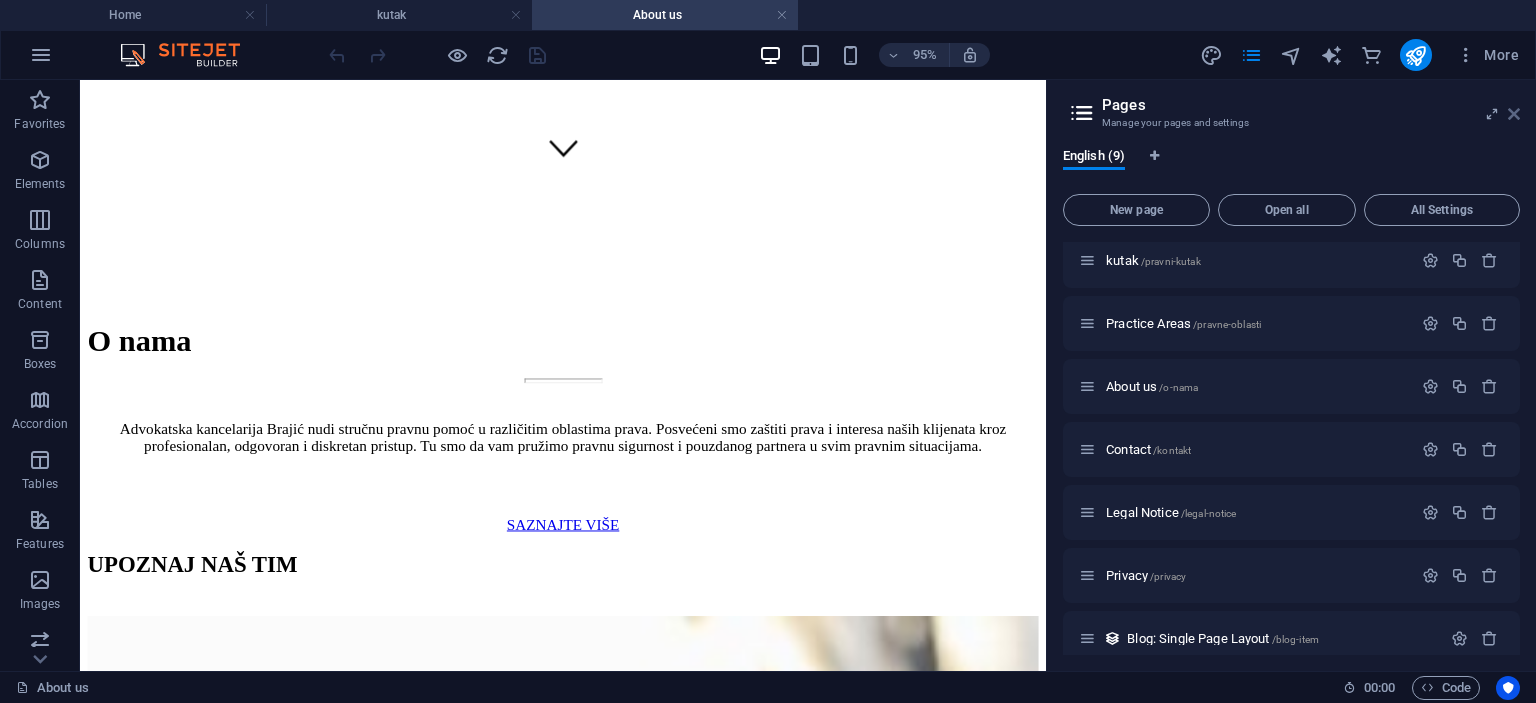click on "Pages Manage your pages and settings English (9) New page Open all All Settings Home / kutak /pravni-kutak Practice Areas /pravne-oblasti About us /o-nama Contact /kontakt Legal Notice /legal-notice Privacy /privacy Blog: Single Page Layout /blog-item blog /aadadaada" at bounding box center [1291, 375] 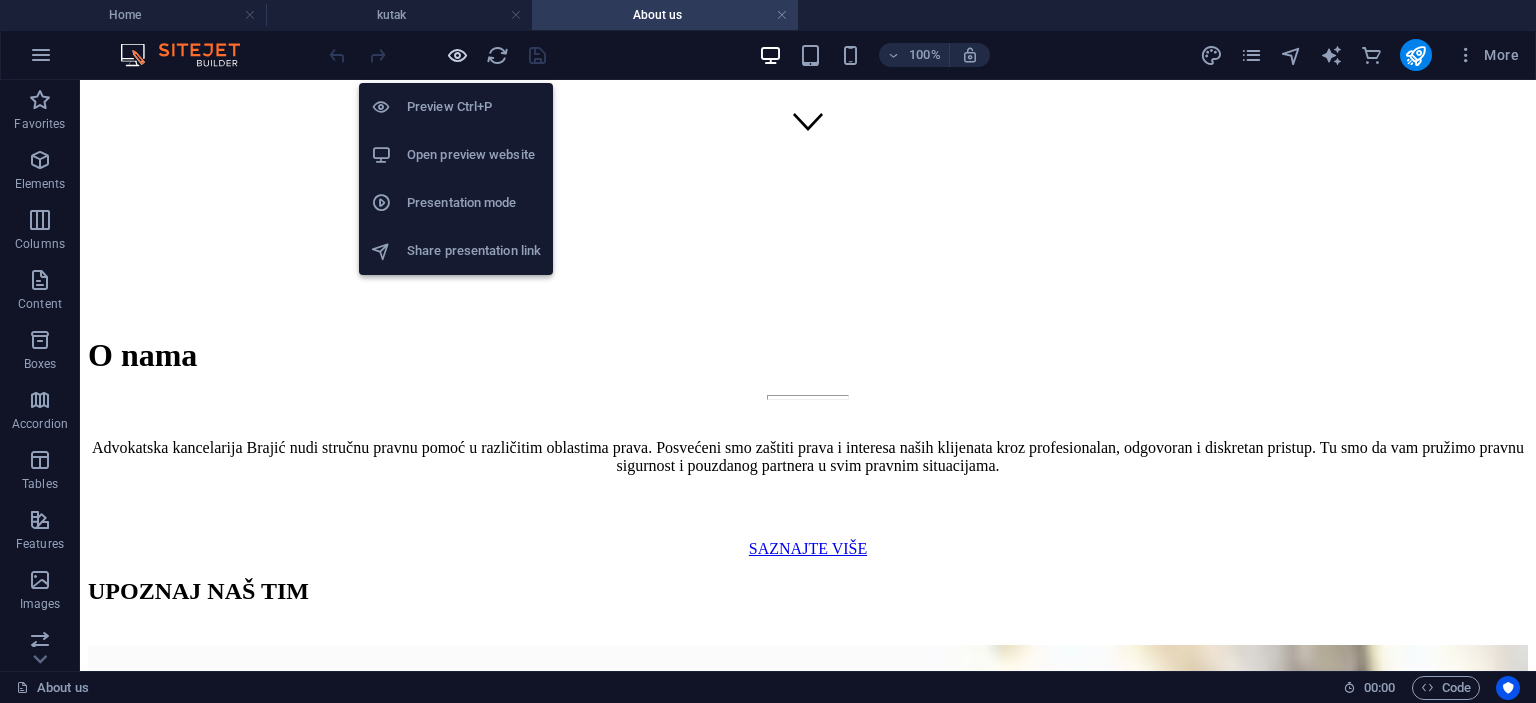 click at bounding box center [457, 55] 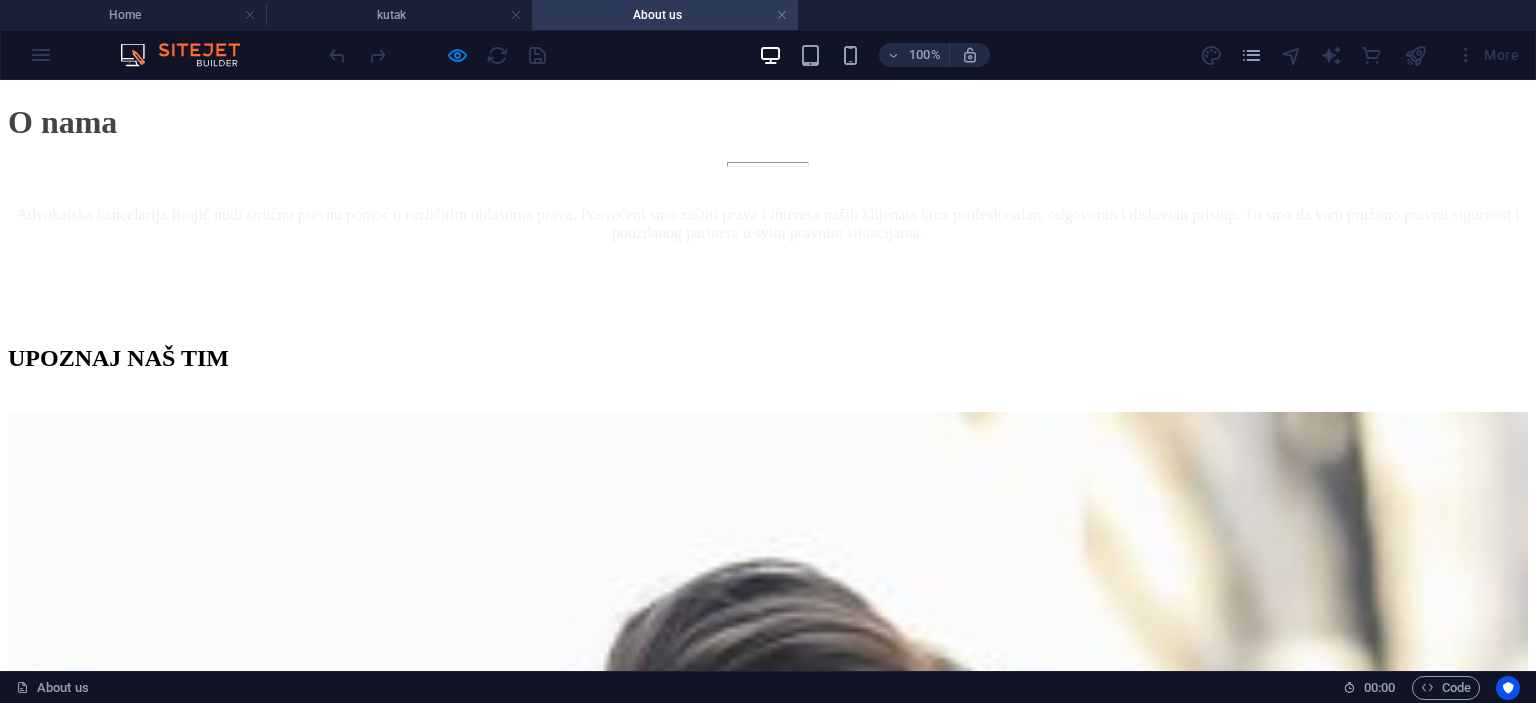 scroll, scrollTop: 748, scrollLeft: 0, axis: vertical 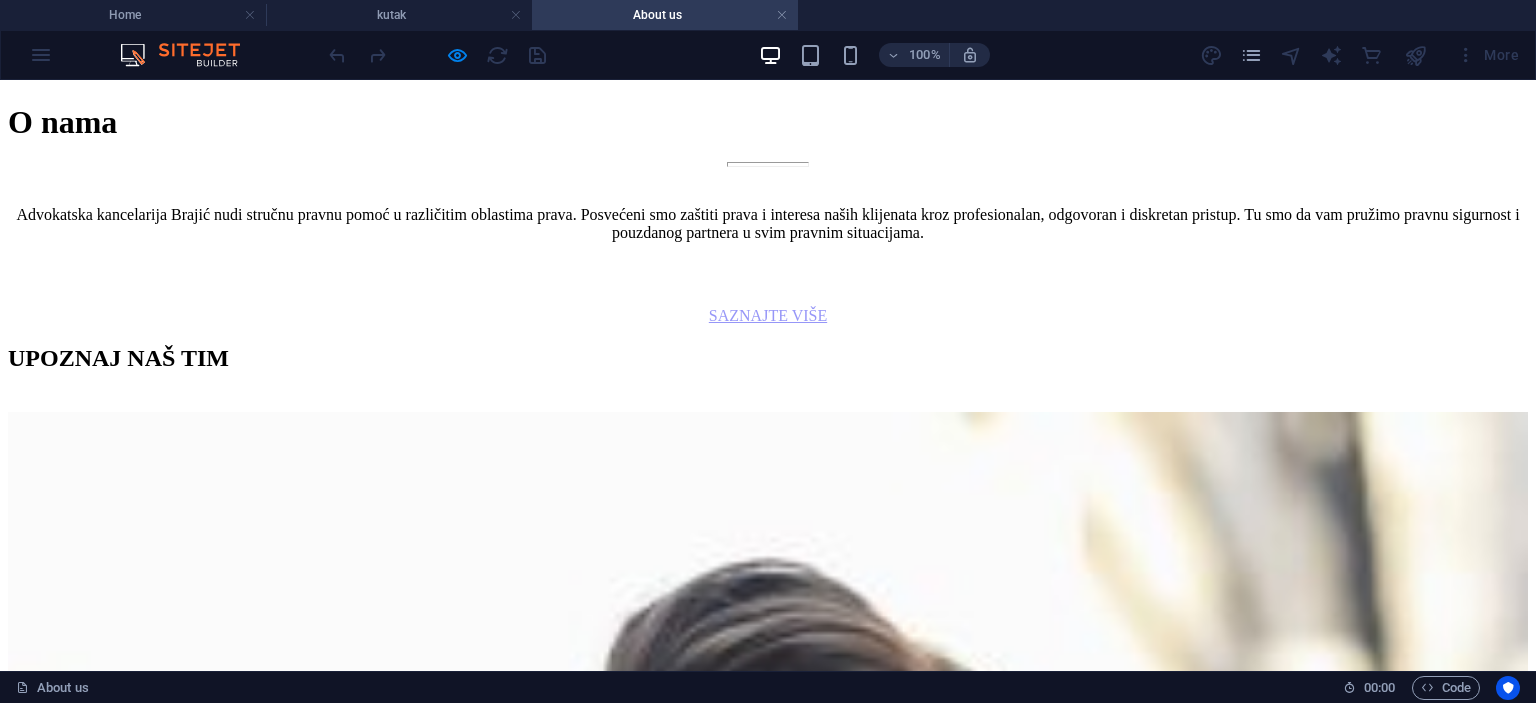 click at bounding box center (768, 1413) 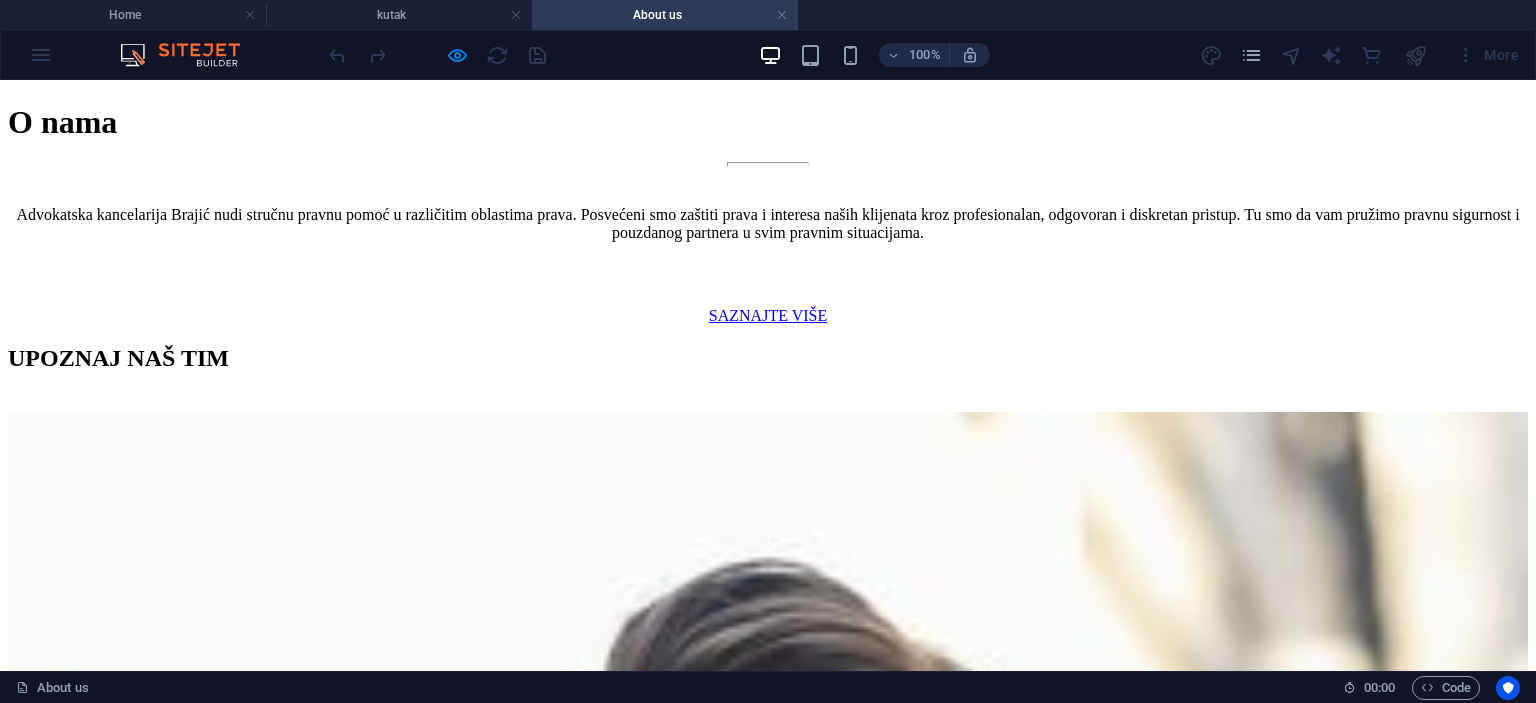 scroll, scrollTop: 1048, scrollLeft: 0, axis: vertical 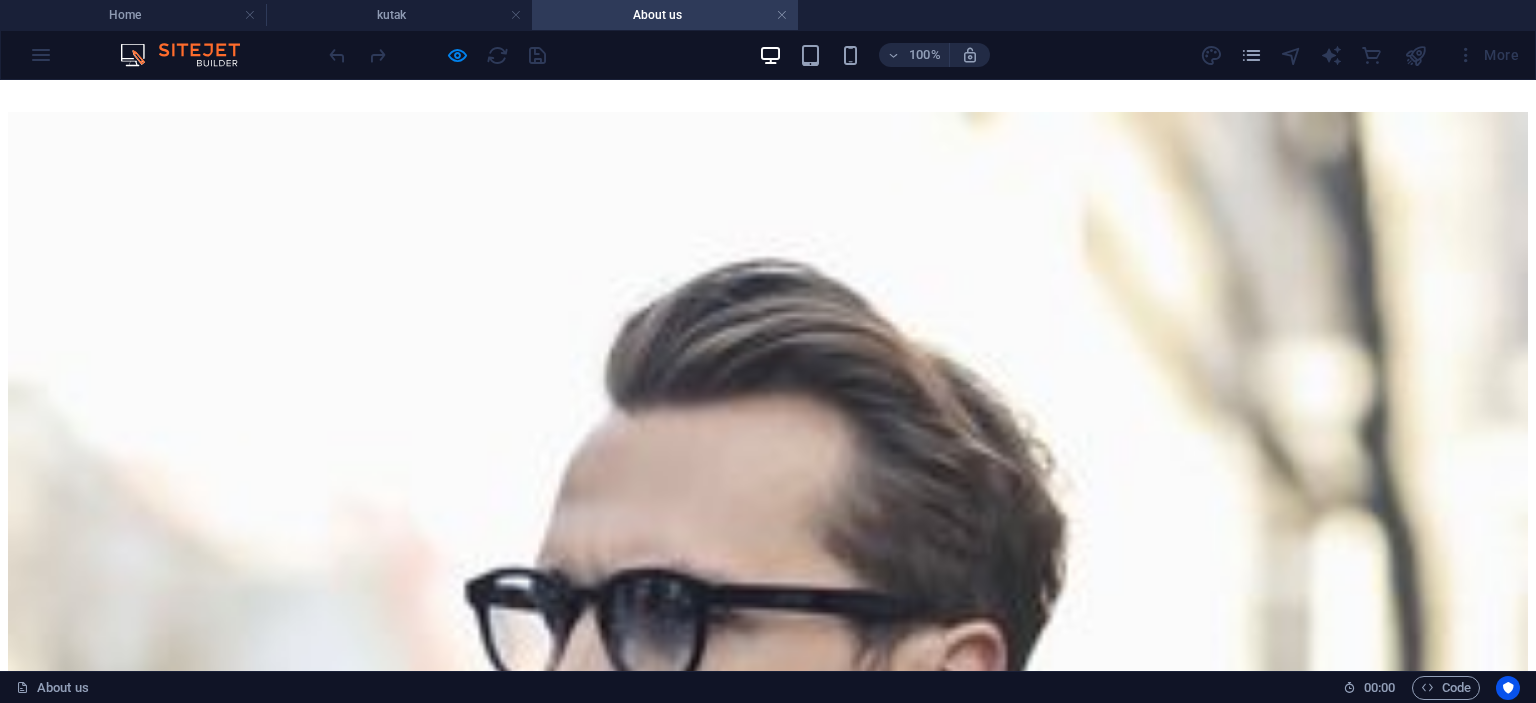 click on "Pogledaj više" at bounding box center (768, 7898) 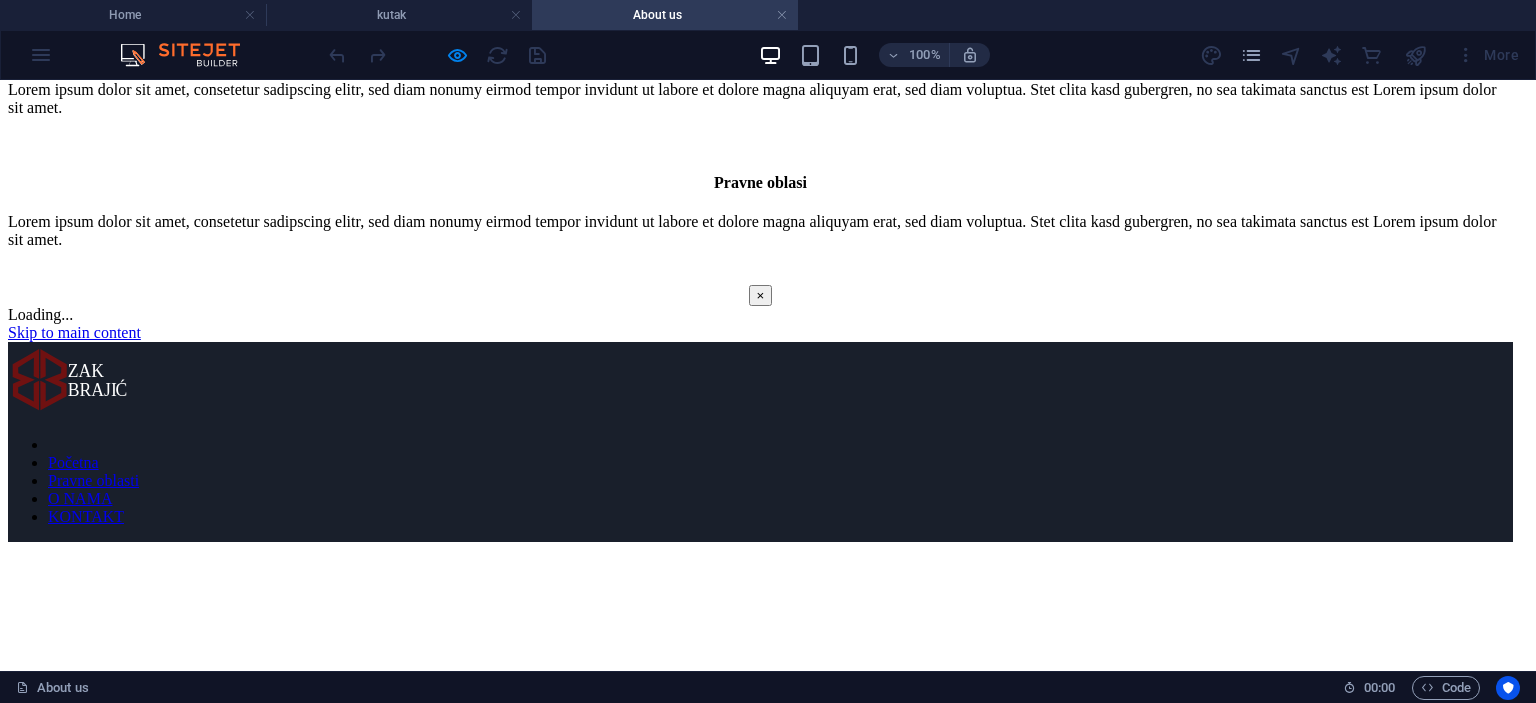 scroll, scrollTop: 0, scrollLeft: 0, axis: both 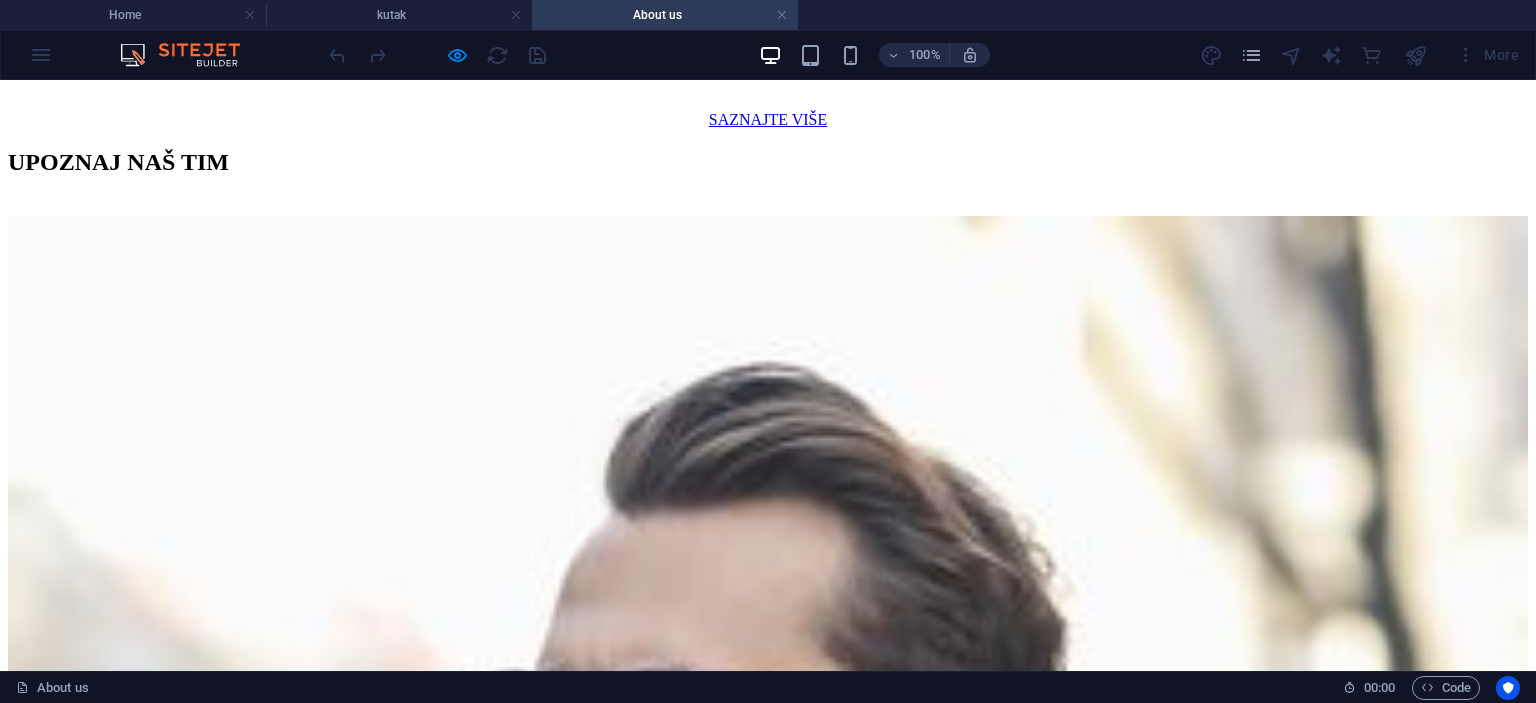 click on "Pogledaj više" at bounding box center (768, 15798) 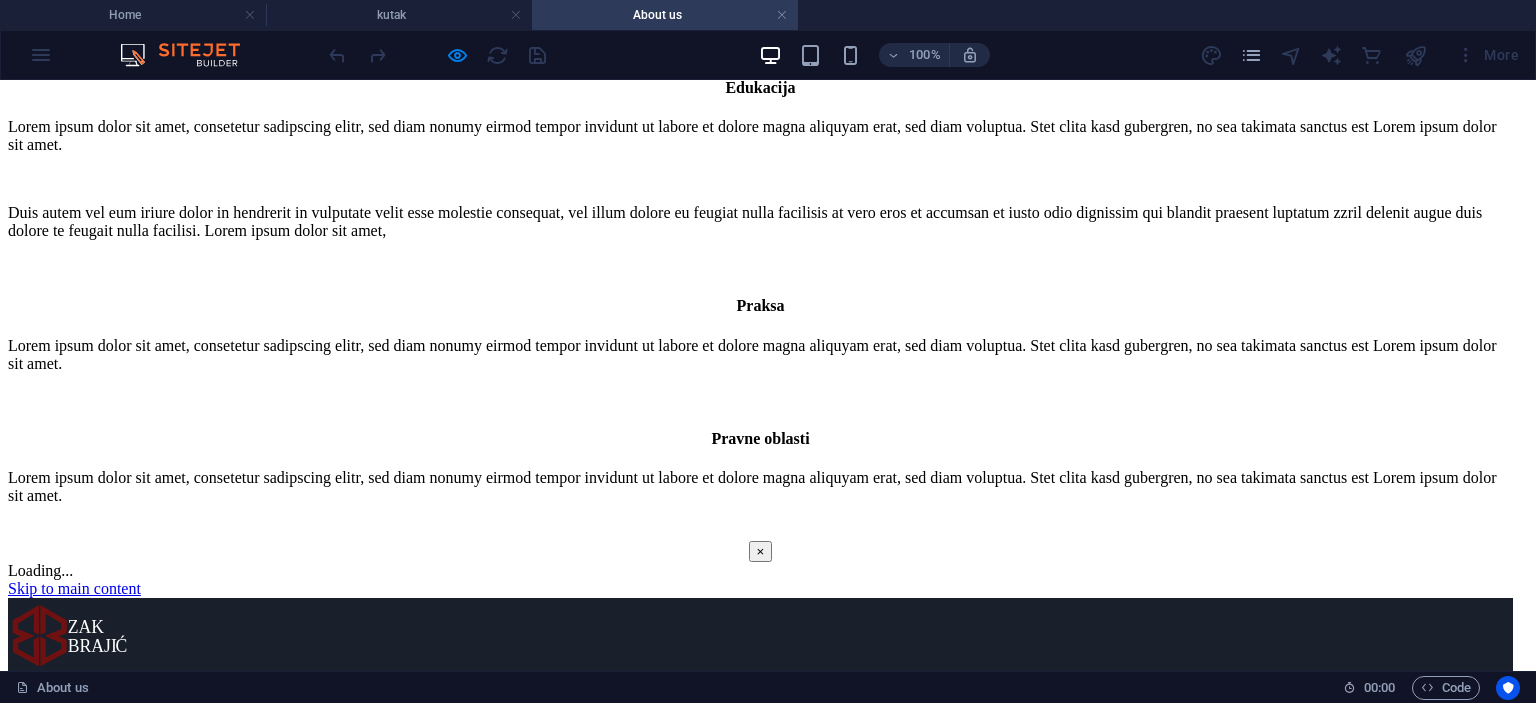scroll, scrollTop: 943, scrollLeft: 0, axis: vertical 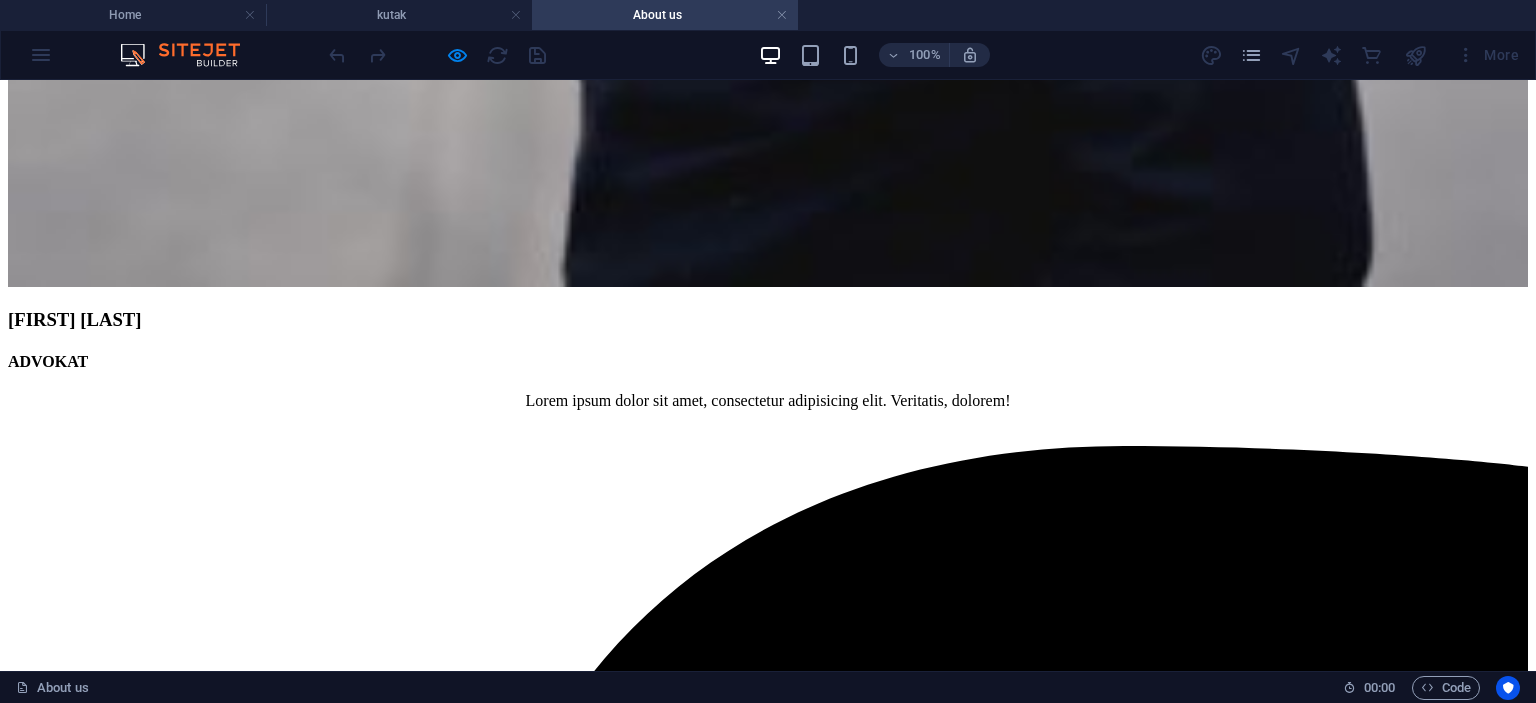 click on "[STREET] [CITY]" at bounding box center (768, 27233) 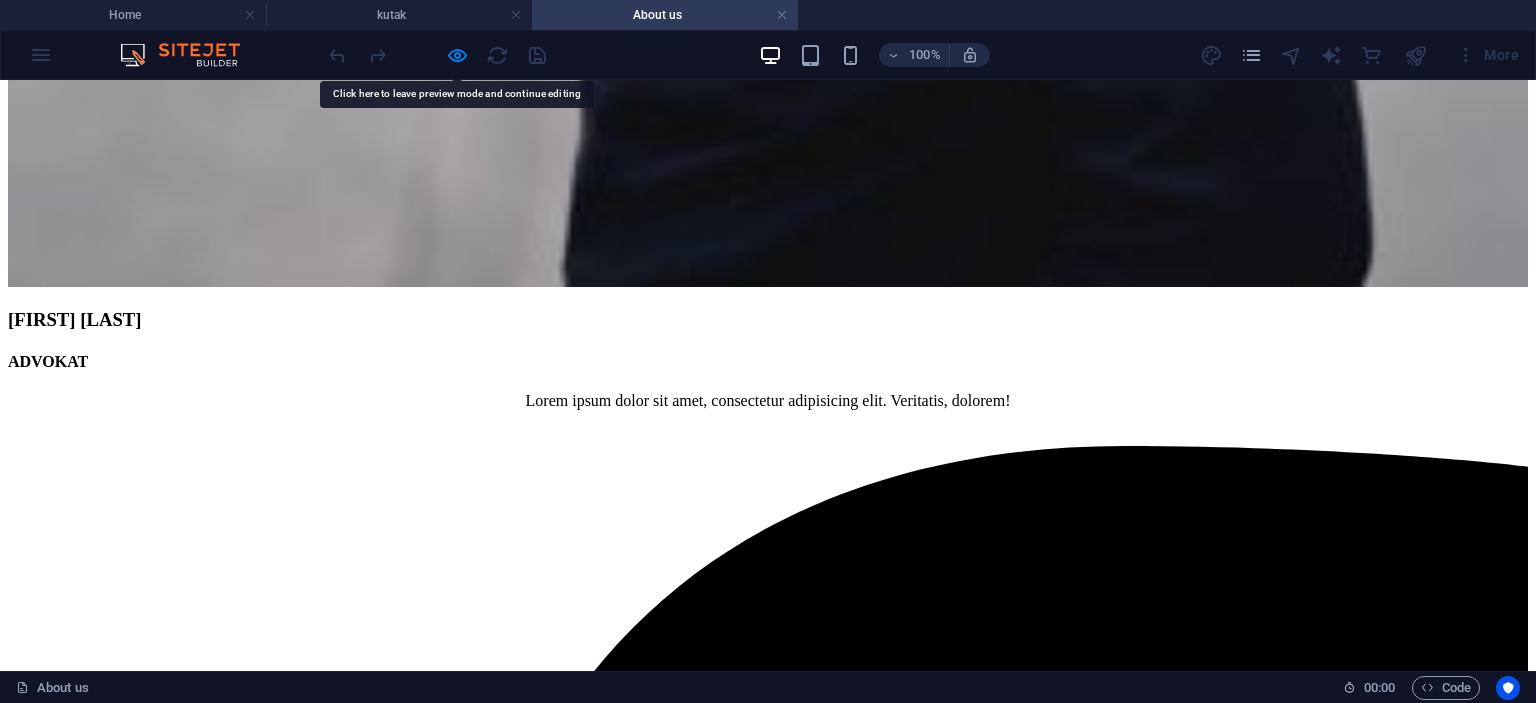 click on "+[COUNTRYCODE] [PHONE]" at bounding box center [768, 29167] 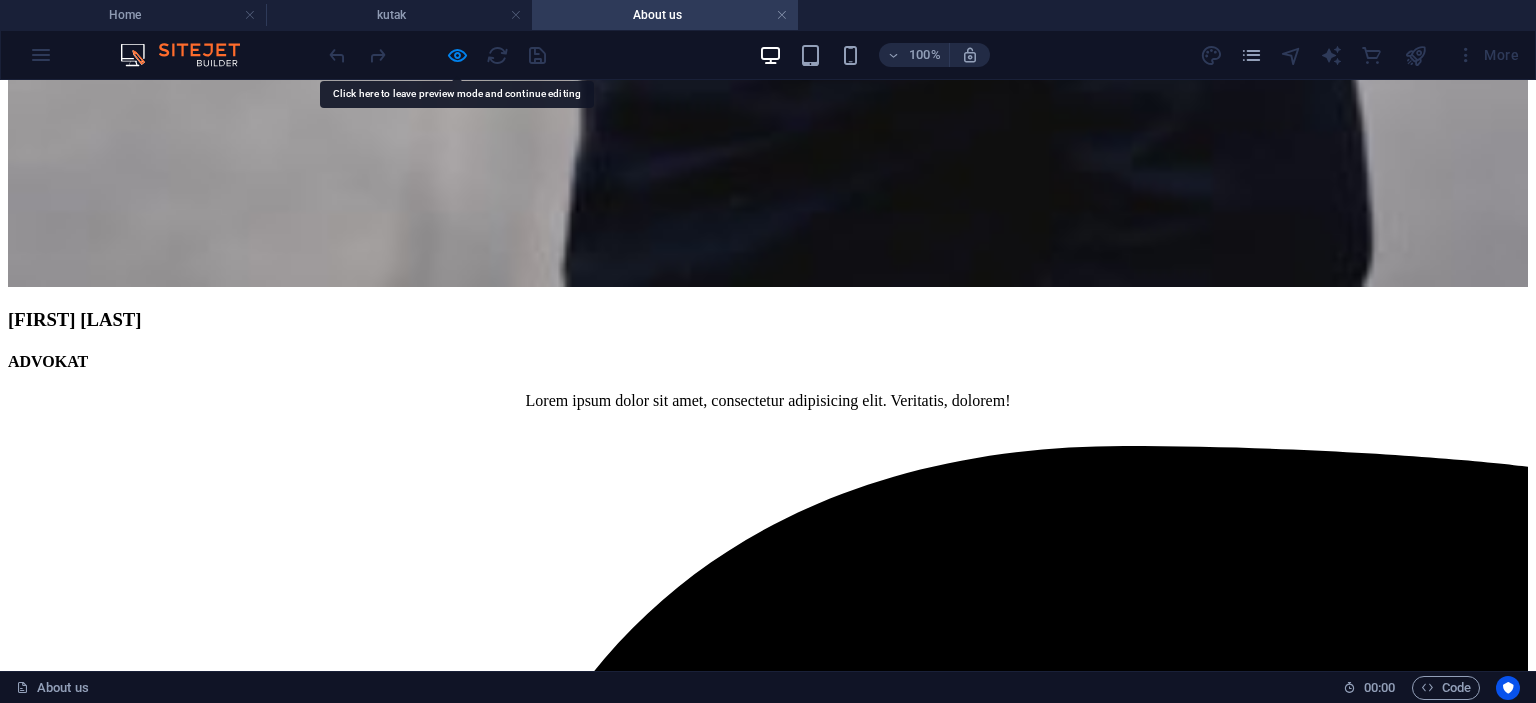 click on "KONTAKTIRAJTE NAS      [STREET] [CITY]     +[COUNTRYCODE] [PHONE]      Pon-Pet: 8:30- 17:00h" at bounding box center (768, 28789) 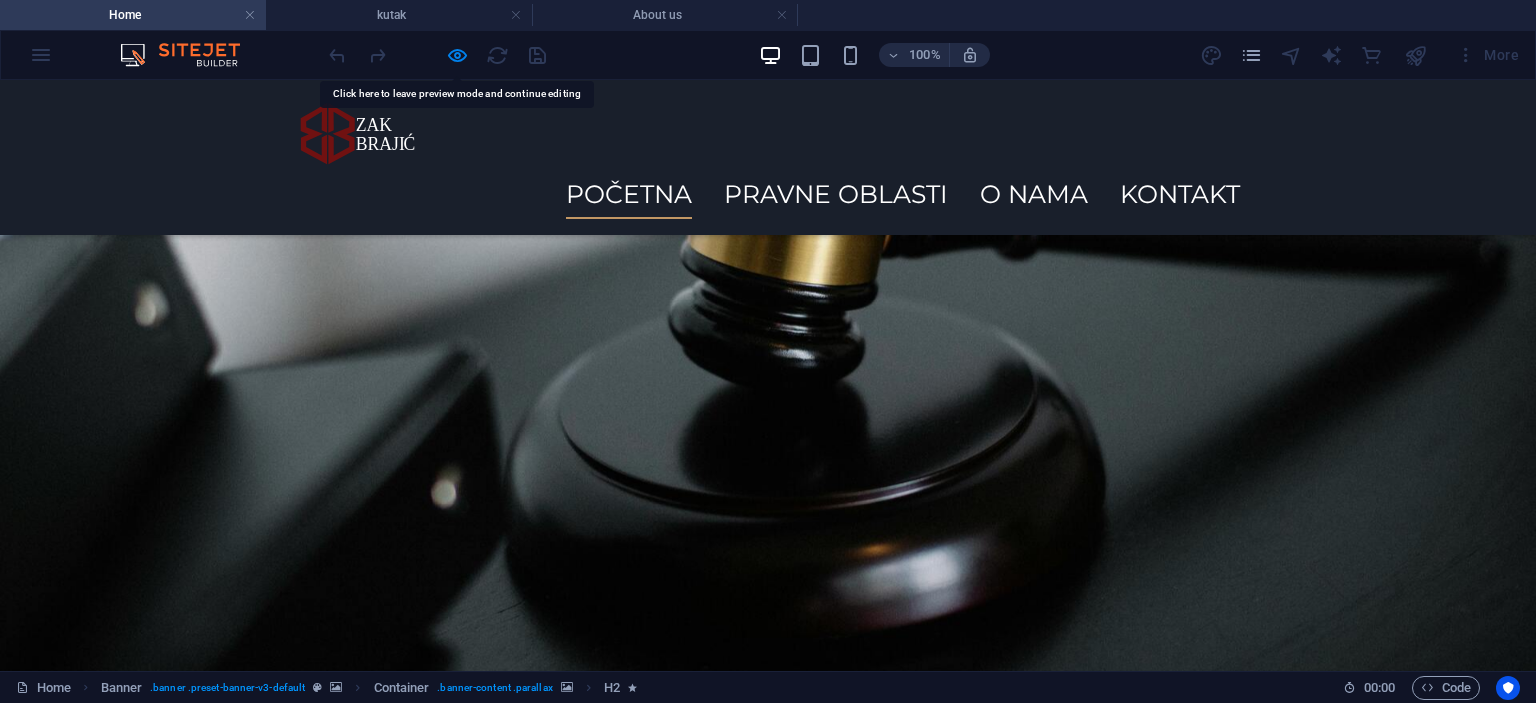 scroll, scrollTop: 1252, scrollLeft: 0, axis: vertical 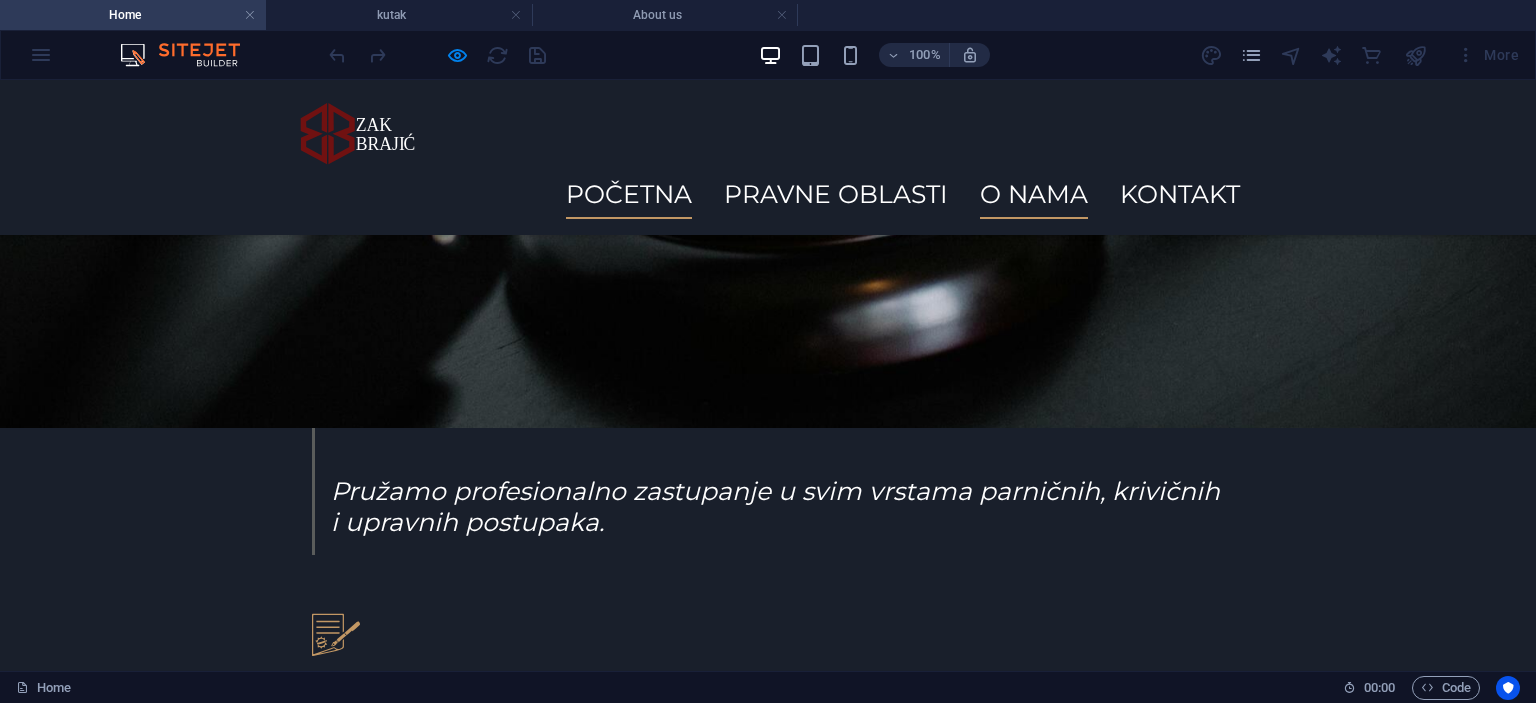 click on "O NAMA" at bounding box center (1034, 194) 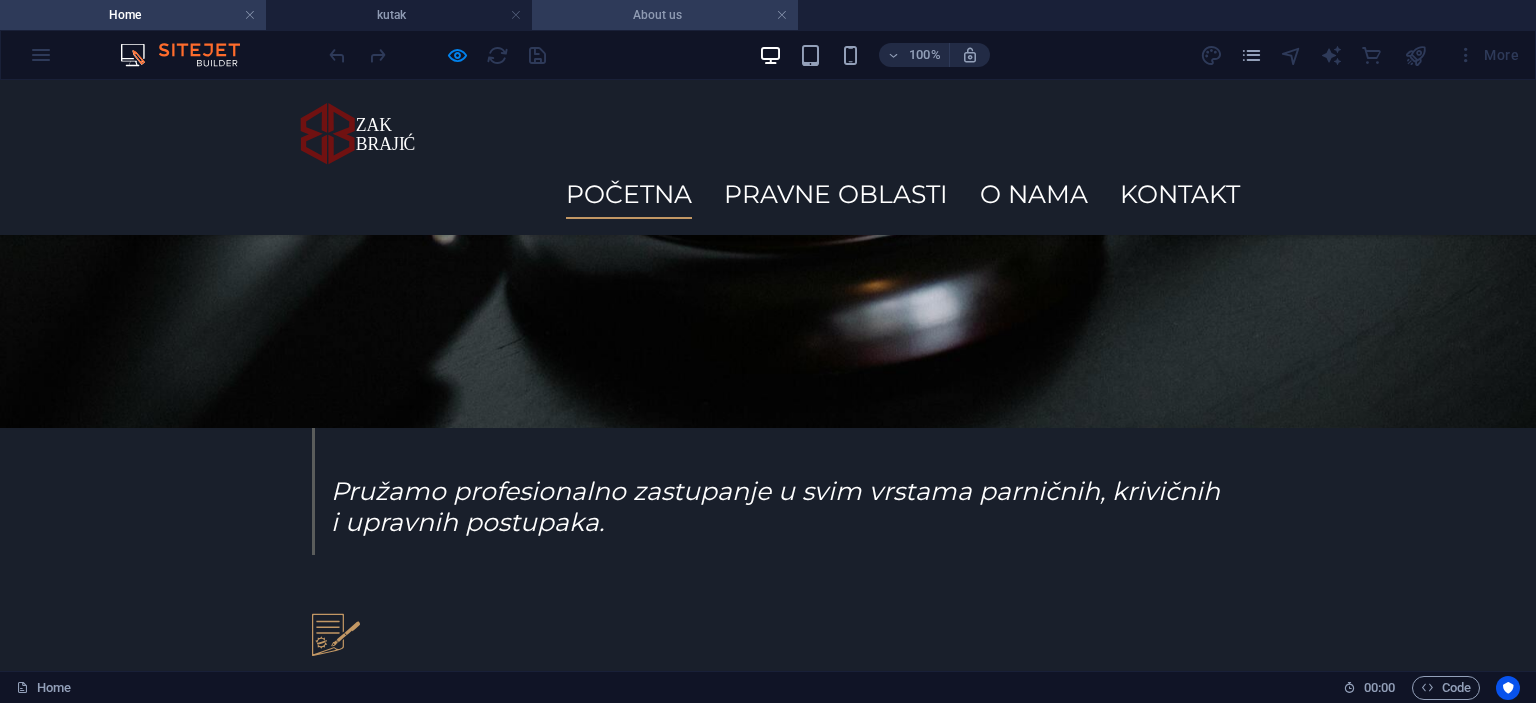 click on "About us" at bounding box center [665, 15] 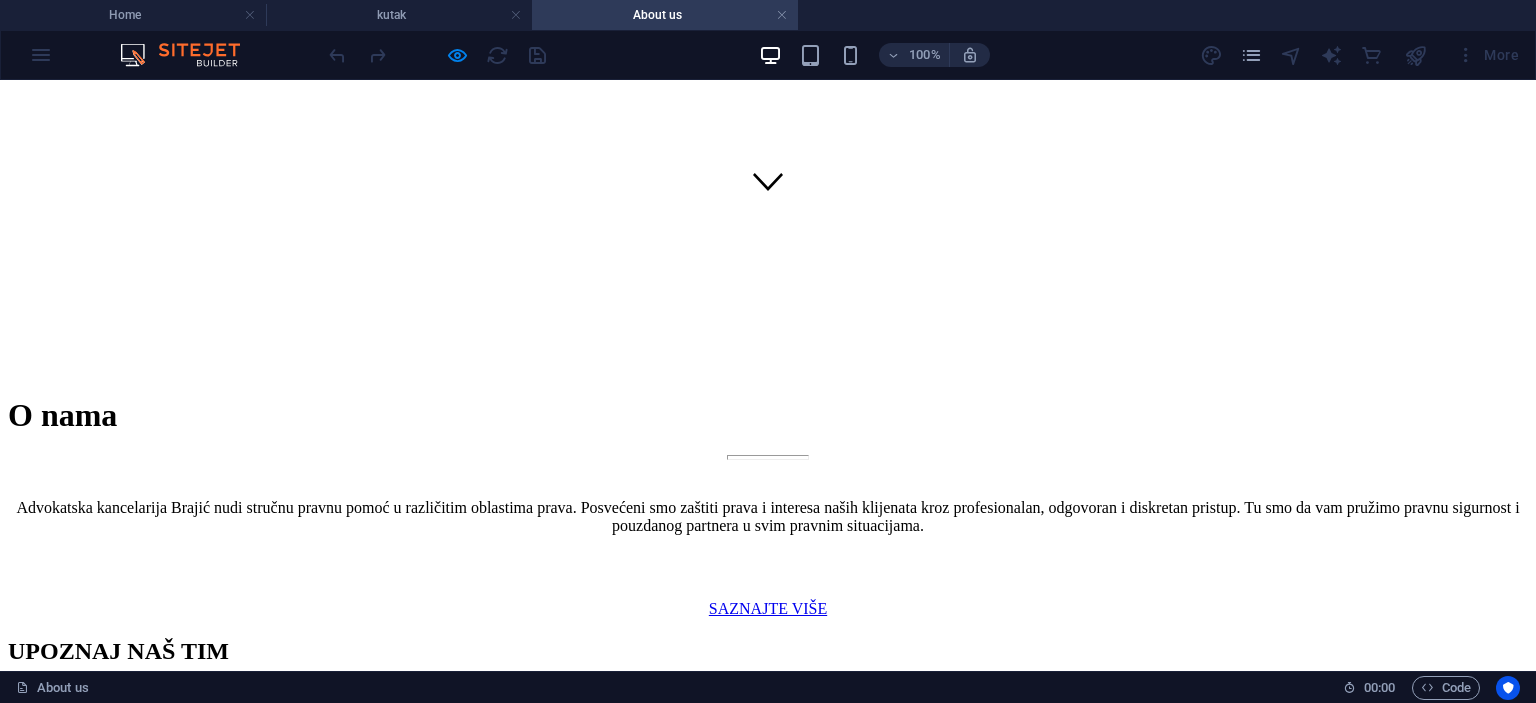scroll, scrollTop: 0, scrollLeft: 0, axis: both 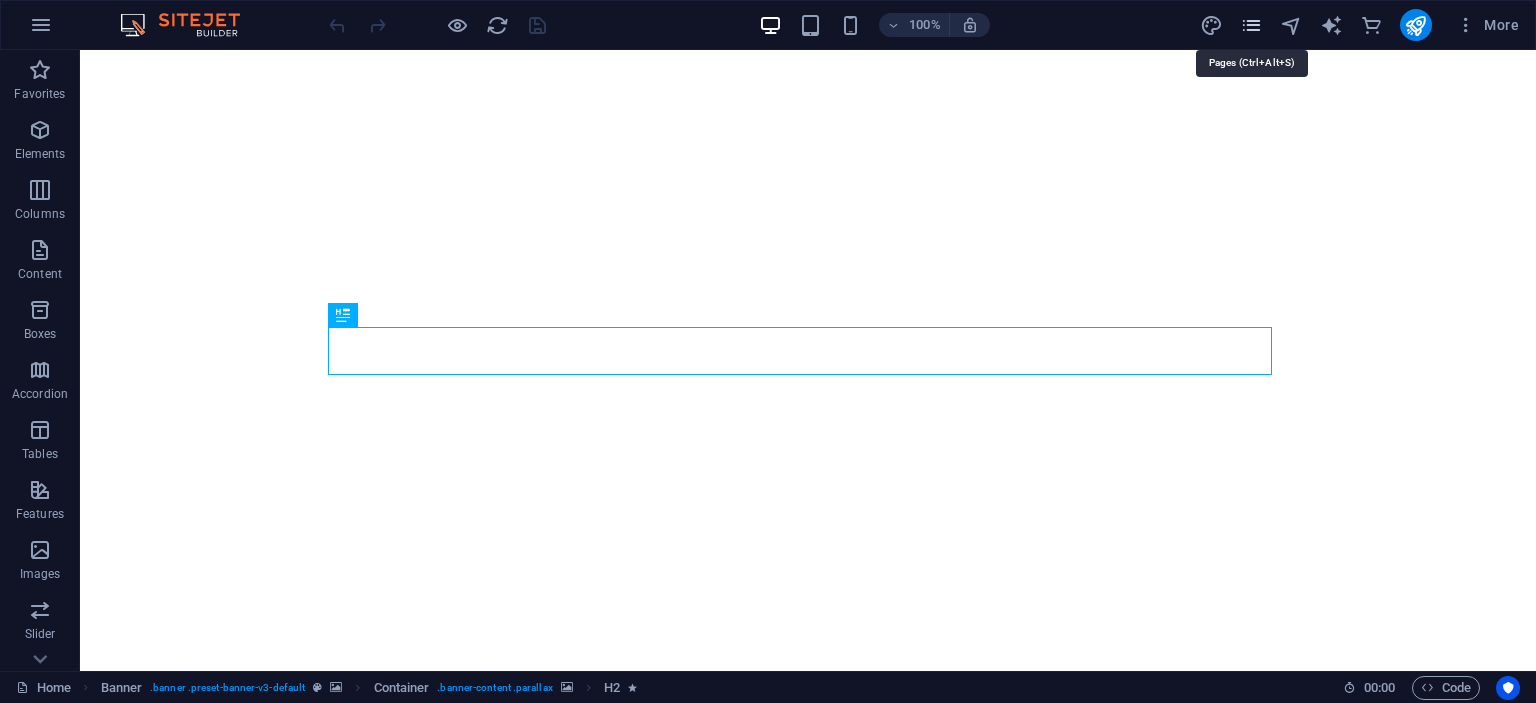 click at bounding box center (1251, 25) 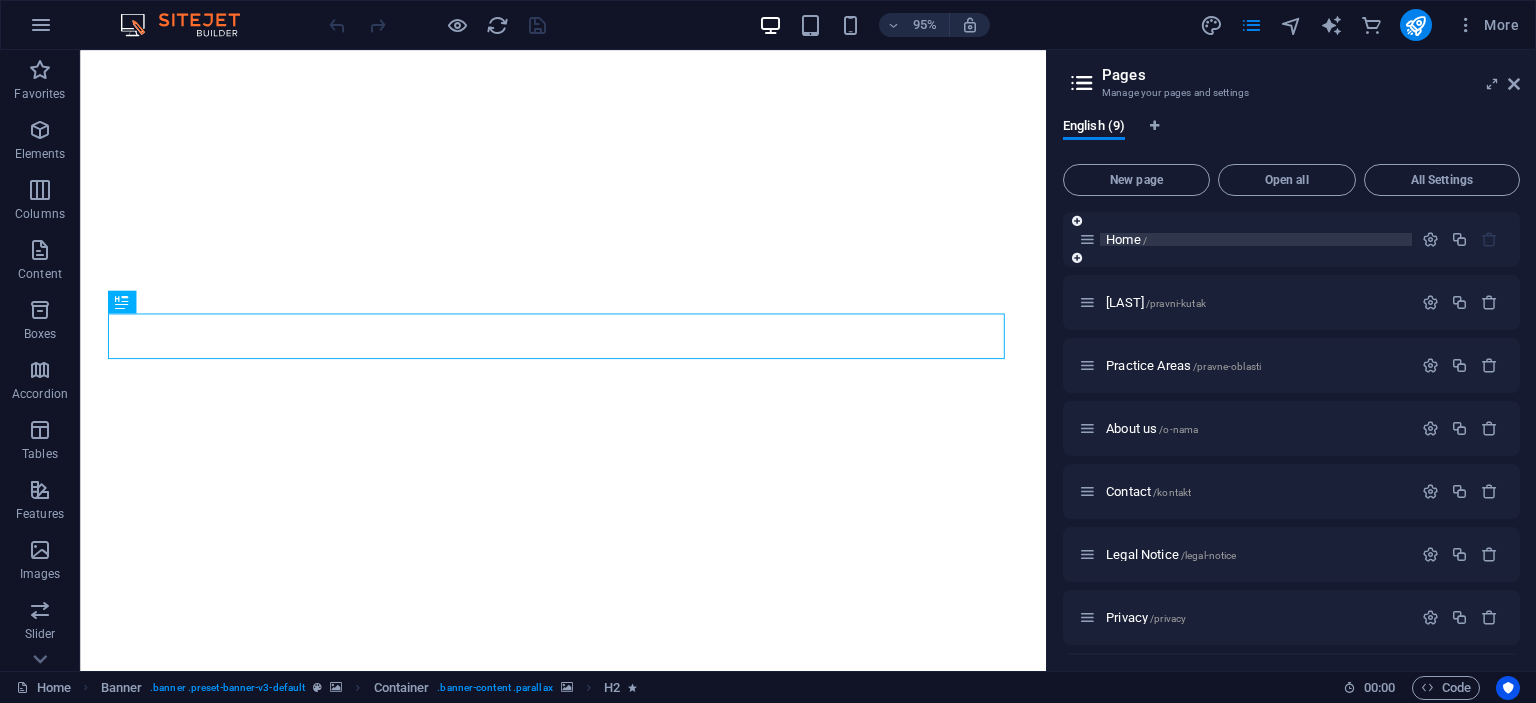 click on "Home /" at bounding box center (1256, 239) 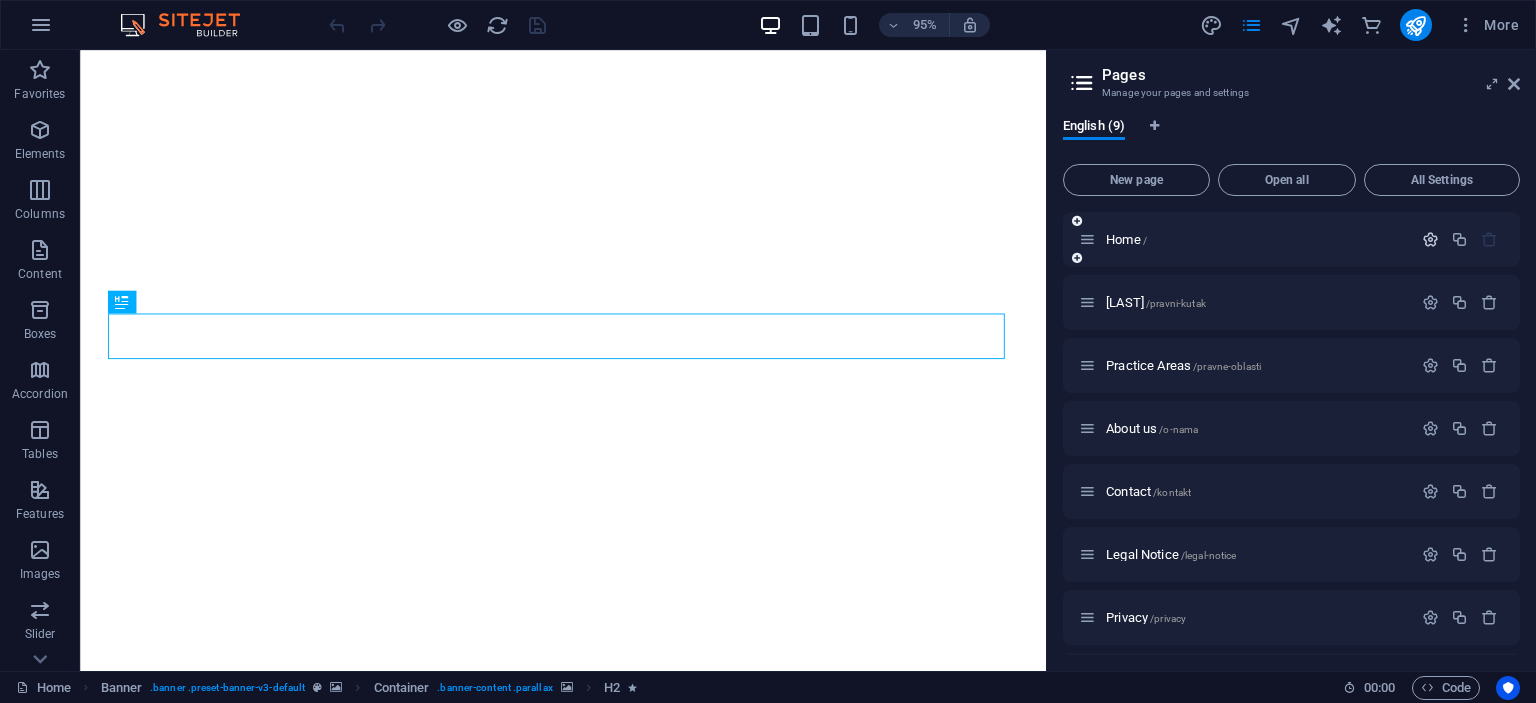 click at bounding box center (1430, 239) 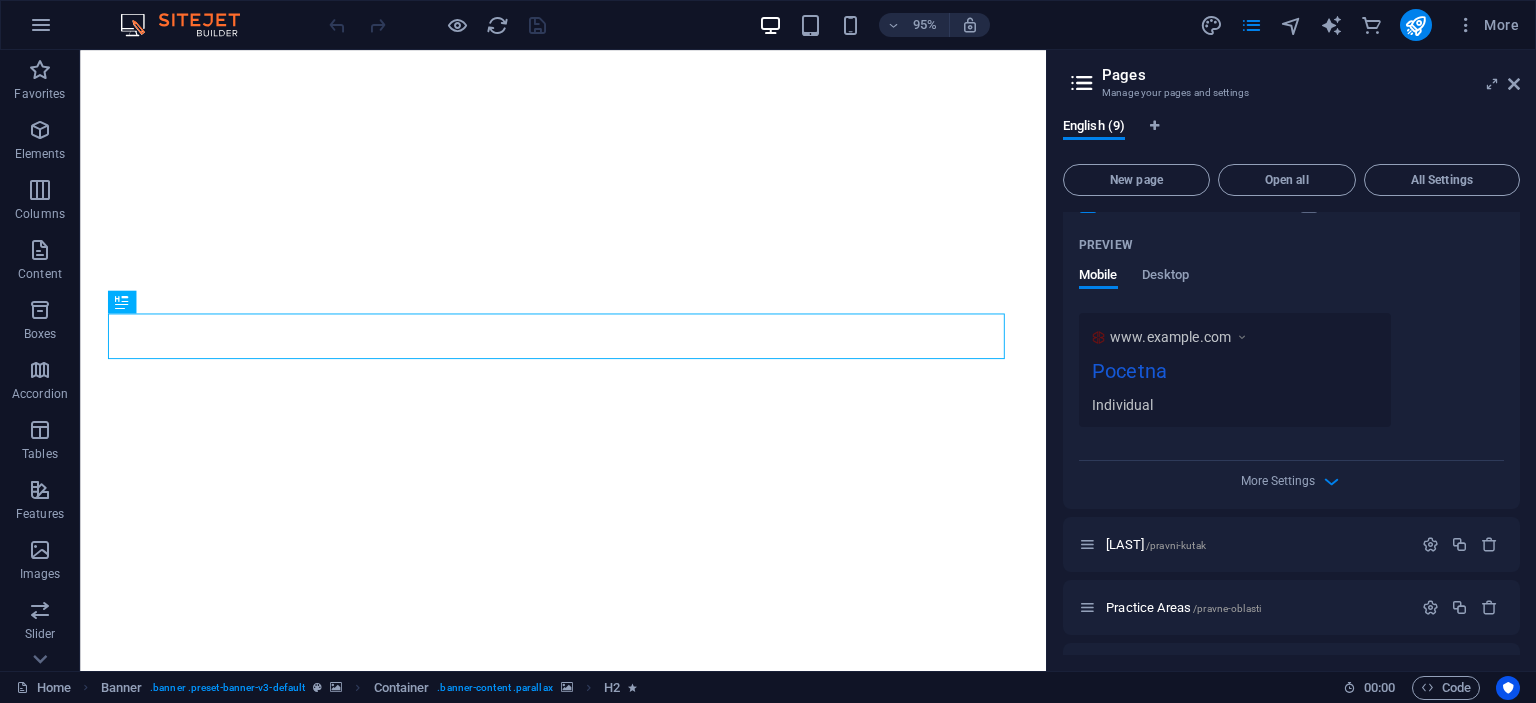 scroll, scrollTop: 500, scrollLeft: 0, axis: vertical 